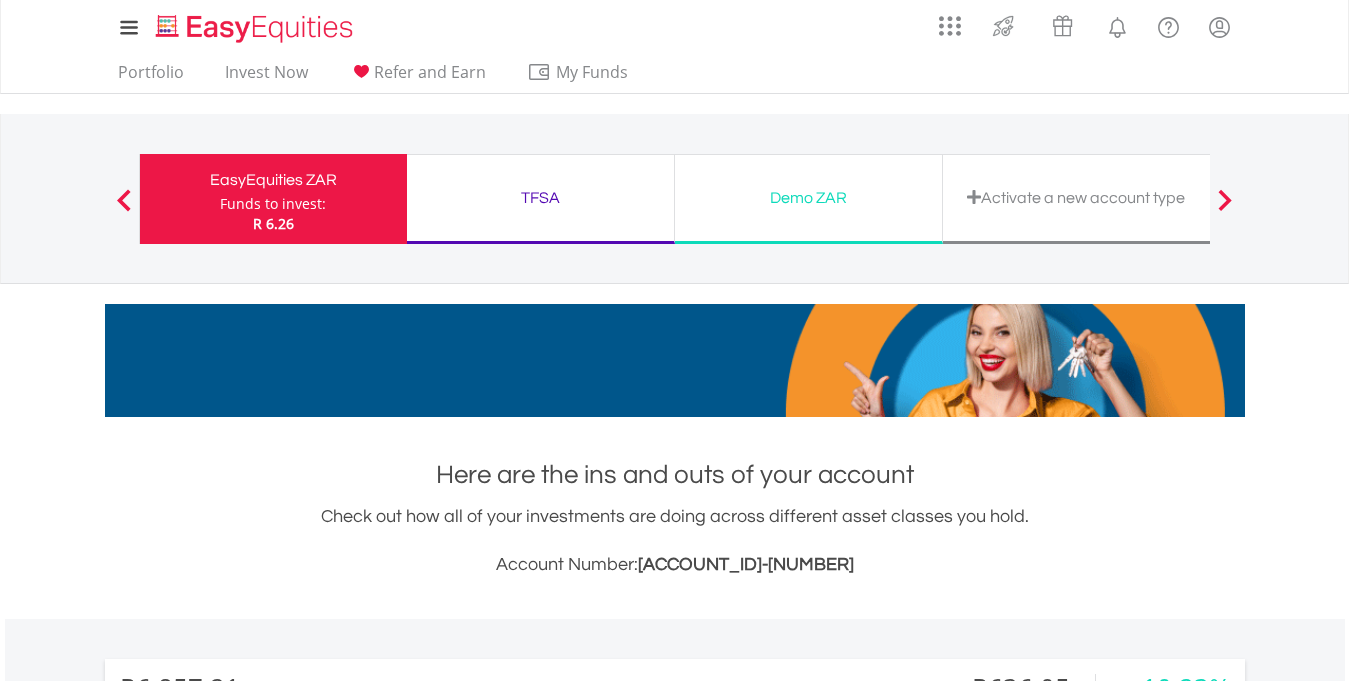 scroll, scrollTop: 0, scrollLeft: 0, axis: both 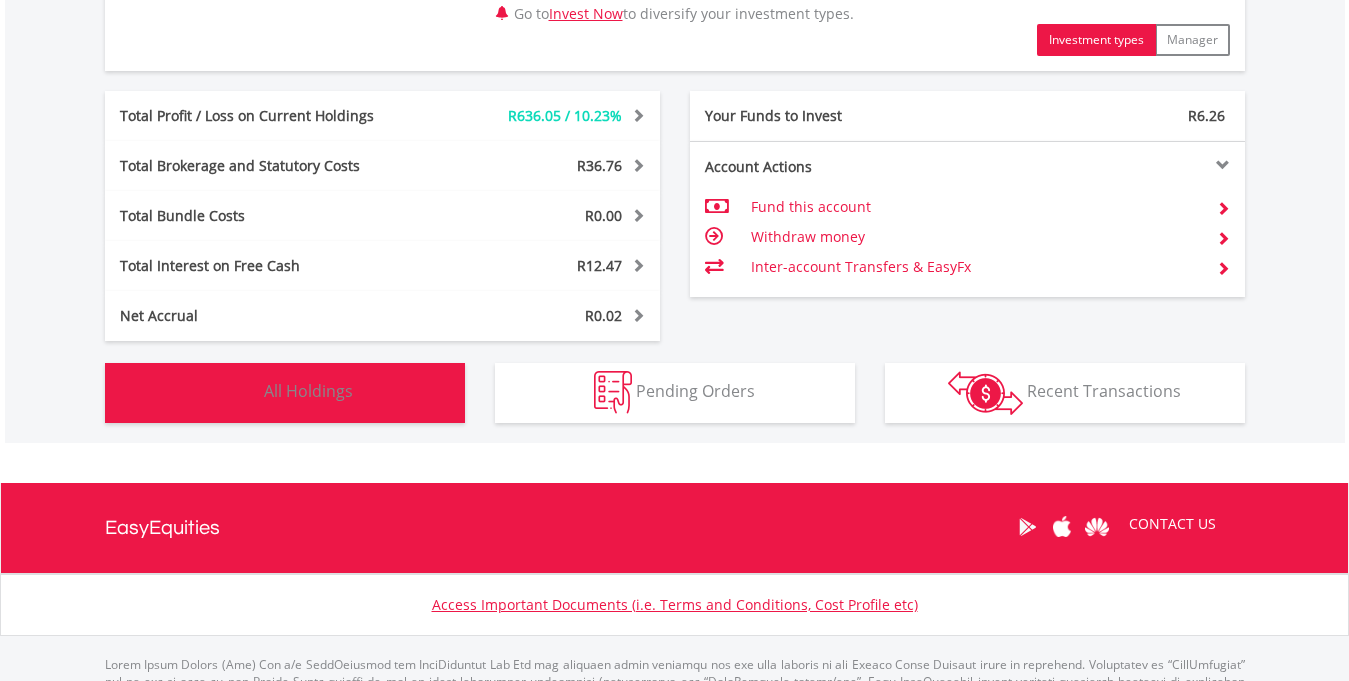 click on "Holdings
All Holdings" at bounding box center [285, 393] 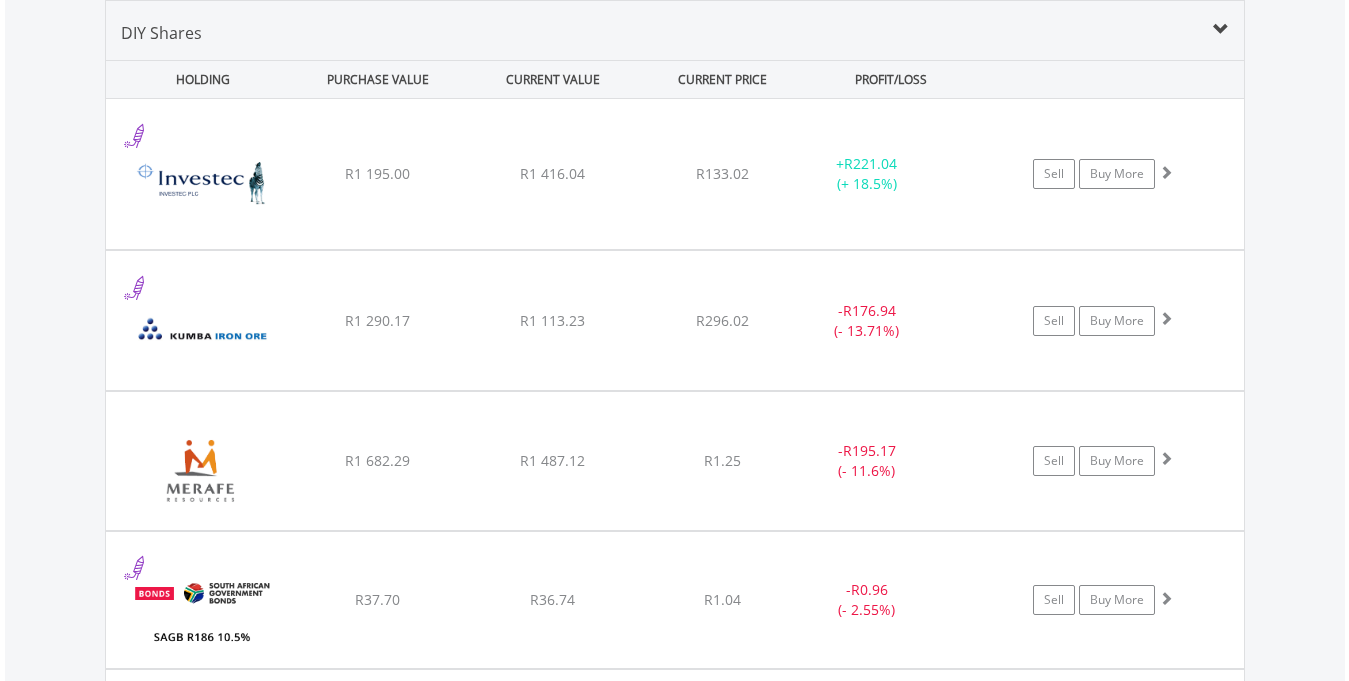 type 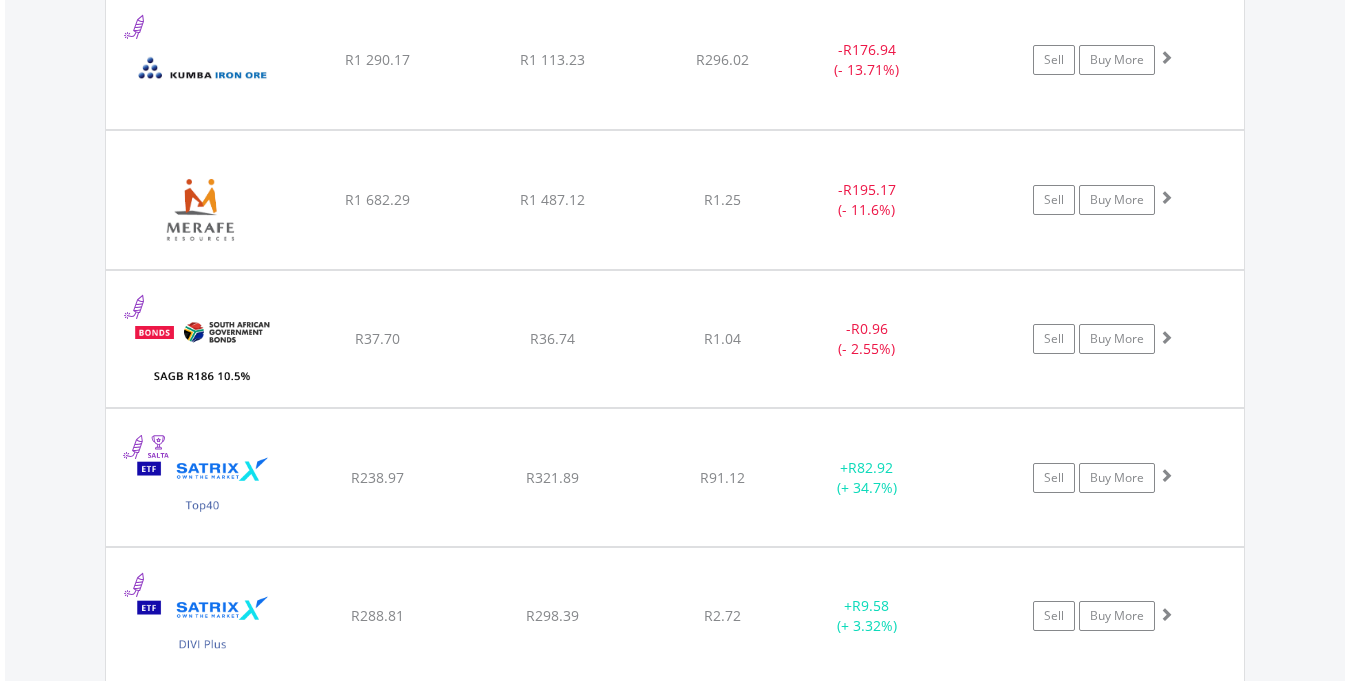 scroll, scrollTop: 1603, scrollLeft: 0, axis: vertical 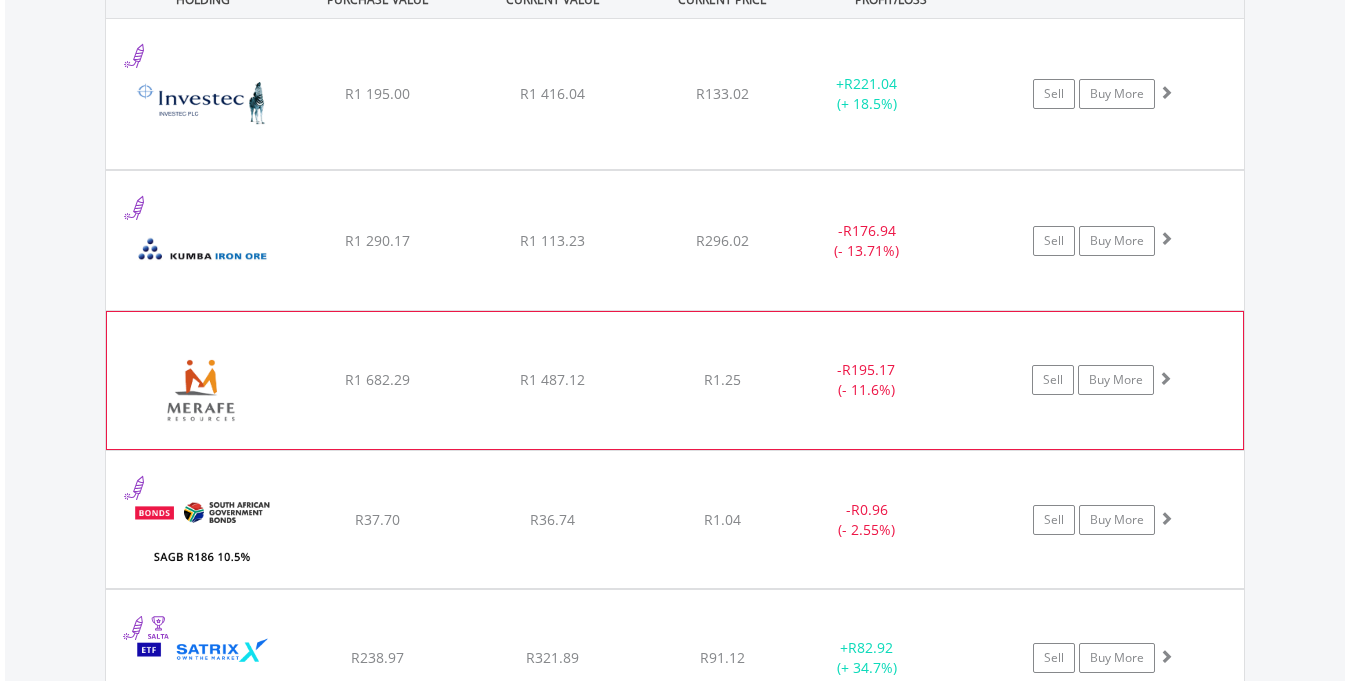 click on "R1 682.29" at bounding box center (377, 93) 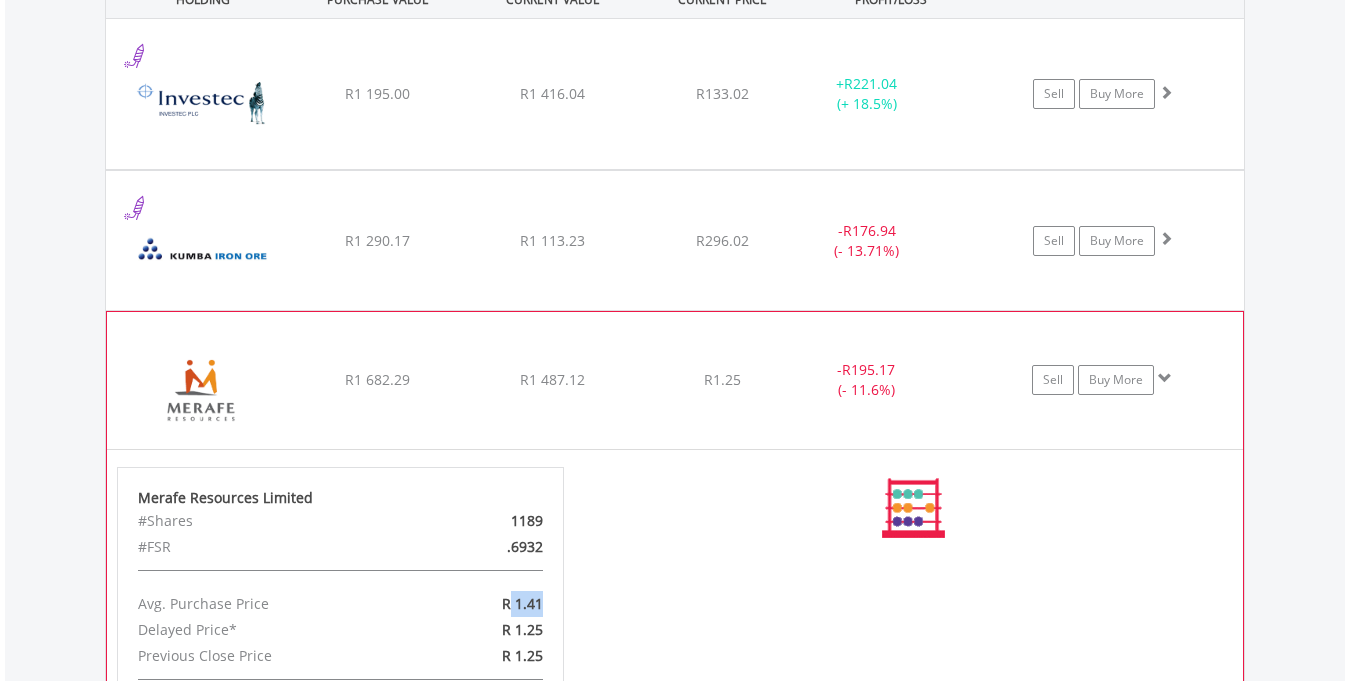 drag, startPoint x: 510, startPoint y: 599, endPoint x: 553, endPoint y: 593, distance: 43.416588 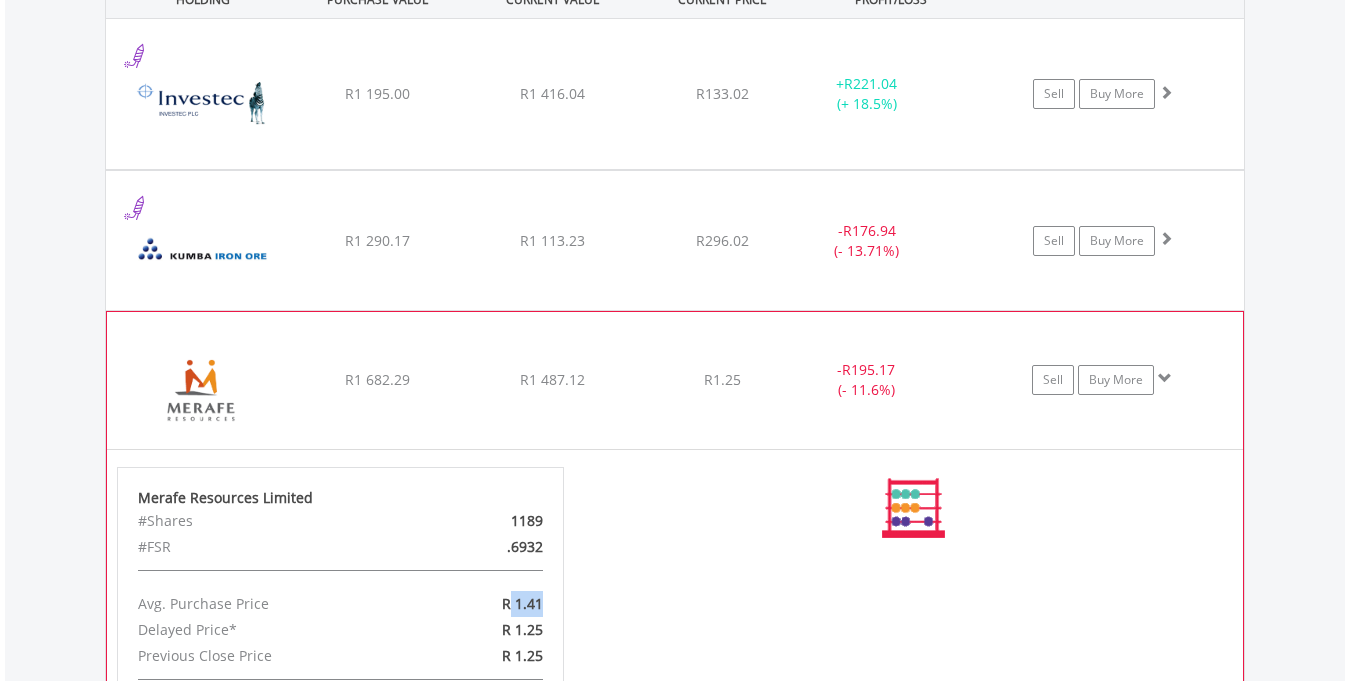 click on "R 1.41" at bounding box center [485, 604] 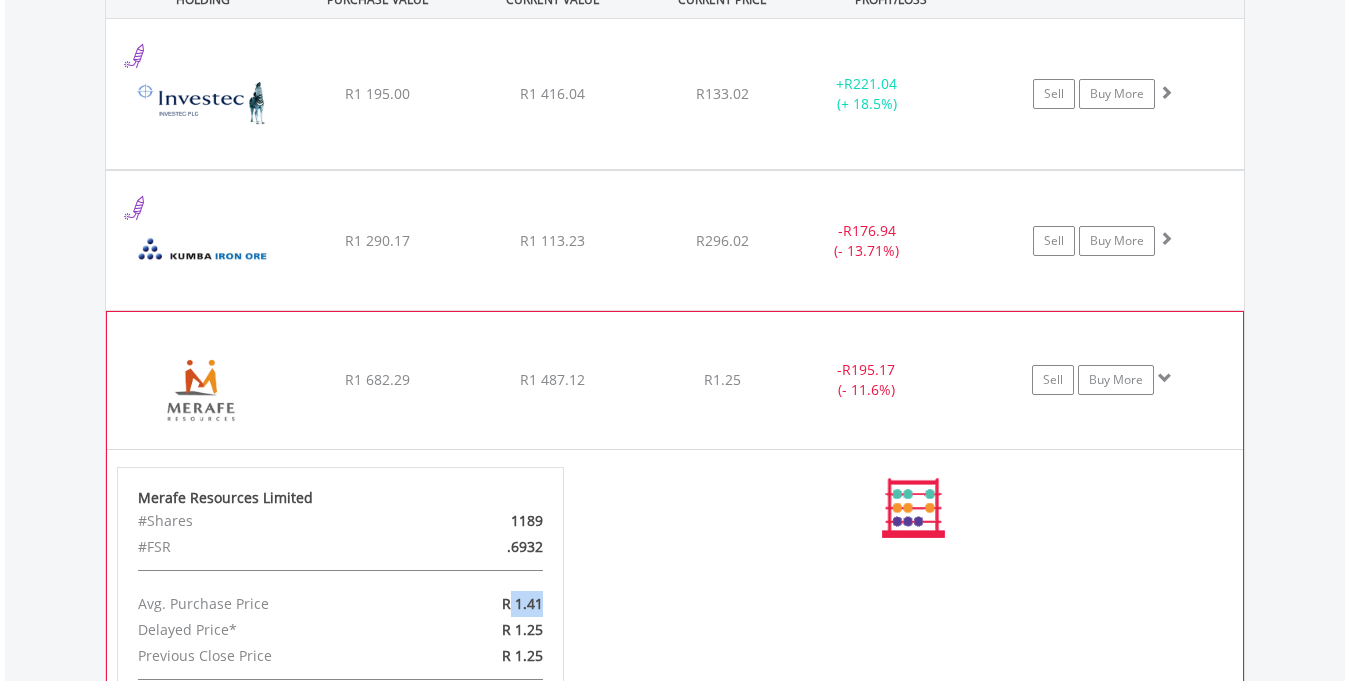 click on "﻿
Merafe Resources Limited
R1 682.29
R1 487.12
R1.25
-  R195.17 (- 11.6%)
Sell
Buy More" at bounding box center [675, 94] 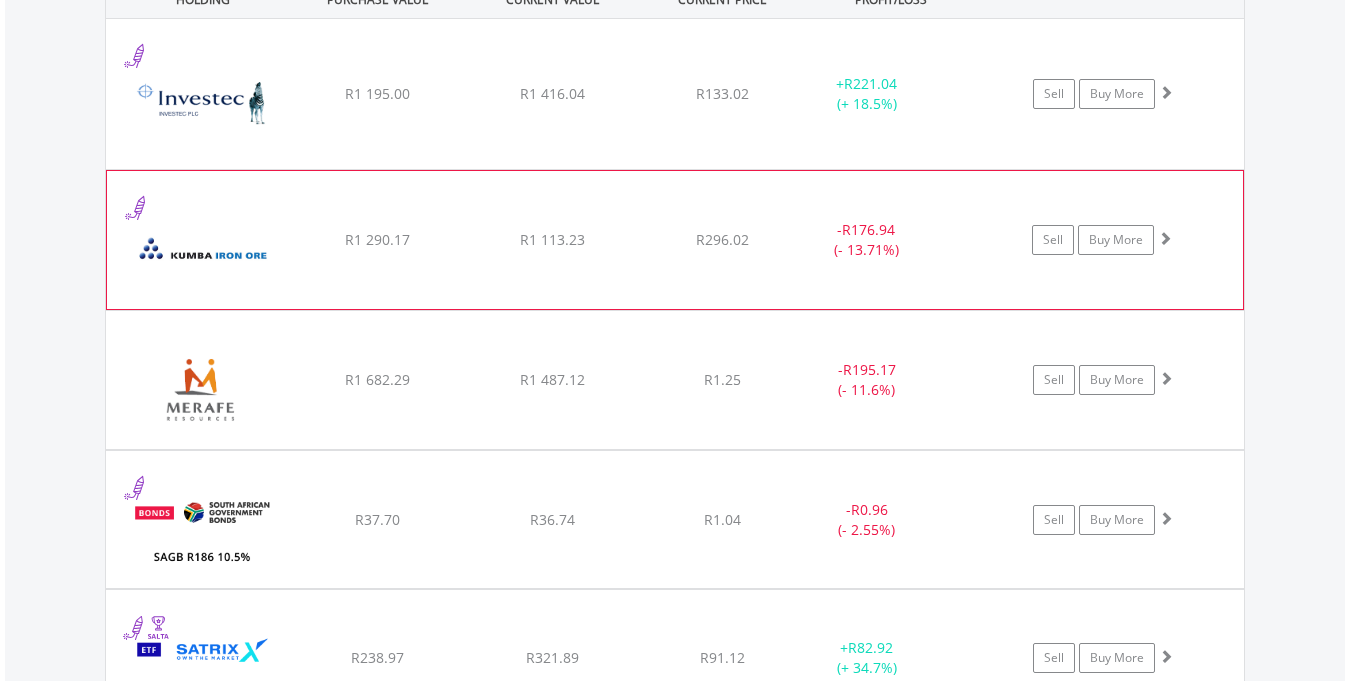click on "R1 290.17" at bounding box center (377, 94) 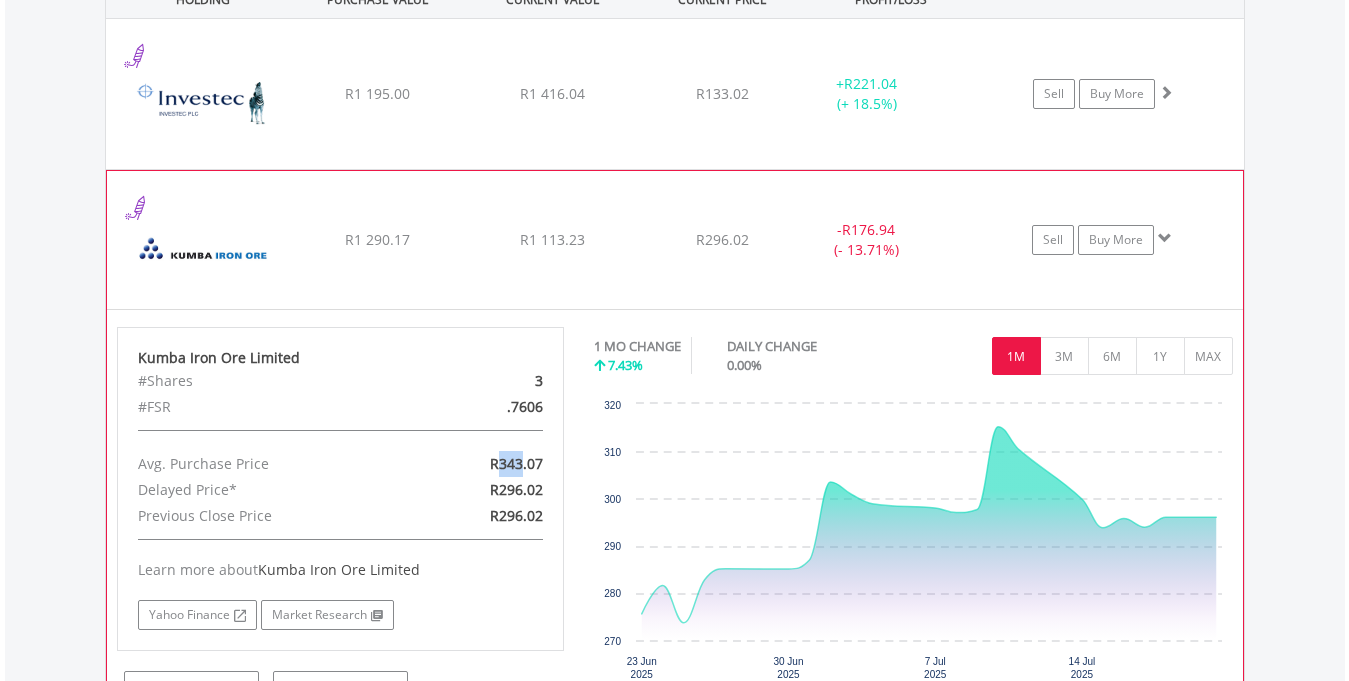 drag, startPoint x: 502, startPoint y: 453, endPoint x: 521, endPoint y: 458, distance: 19.646883 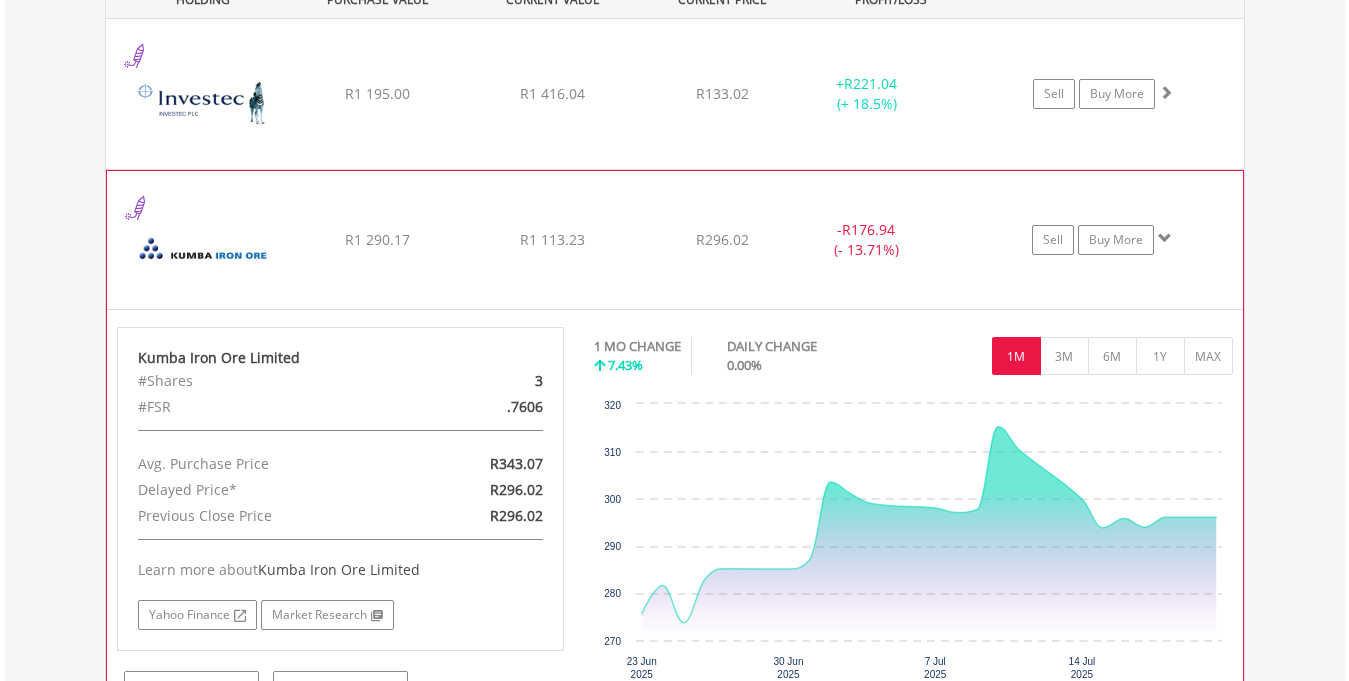 click on "R343.07" at bounding box center (485, 464) 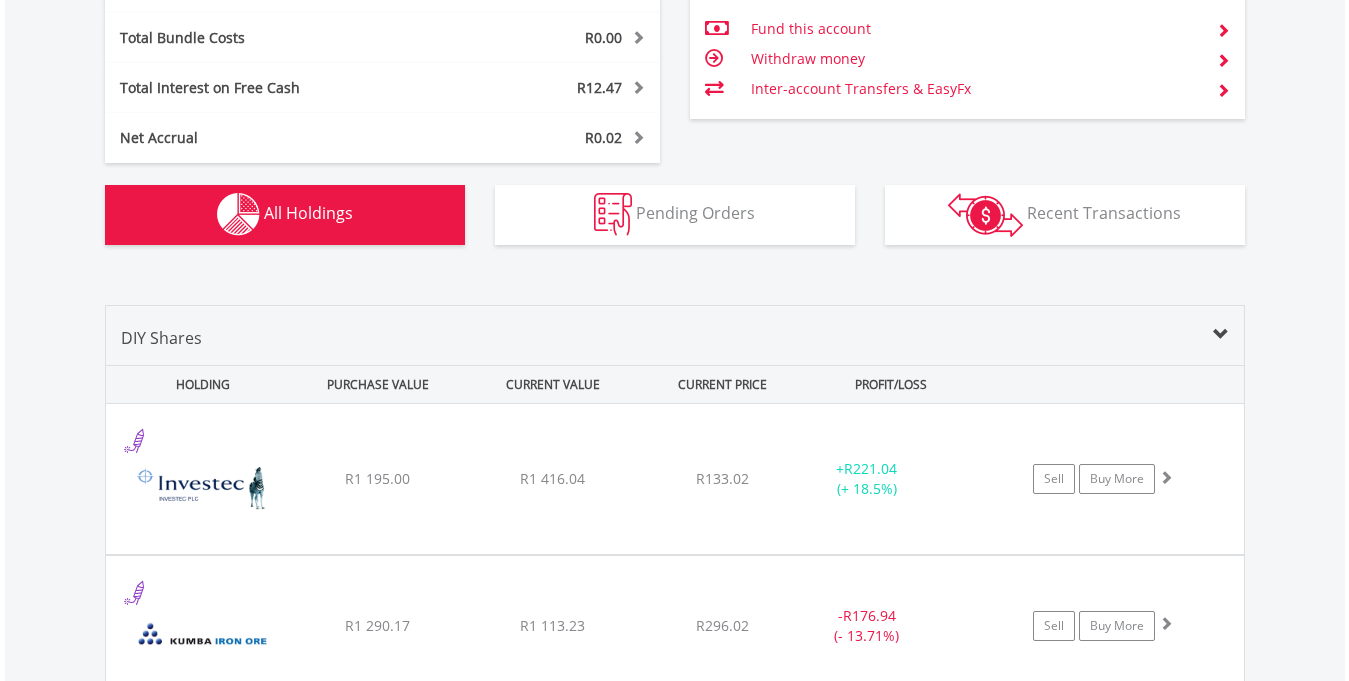 scroll, scrollTop: 1258, scrollLeft: 0, axis: vertical 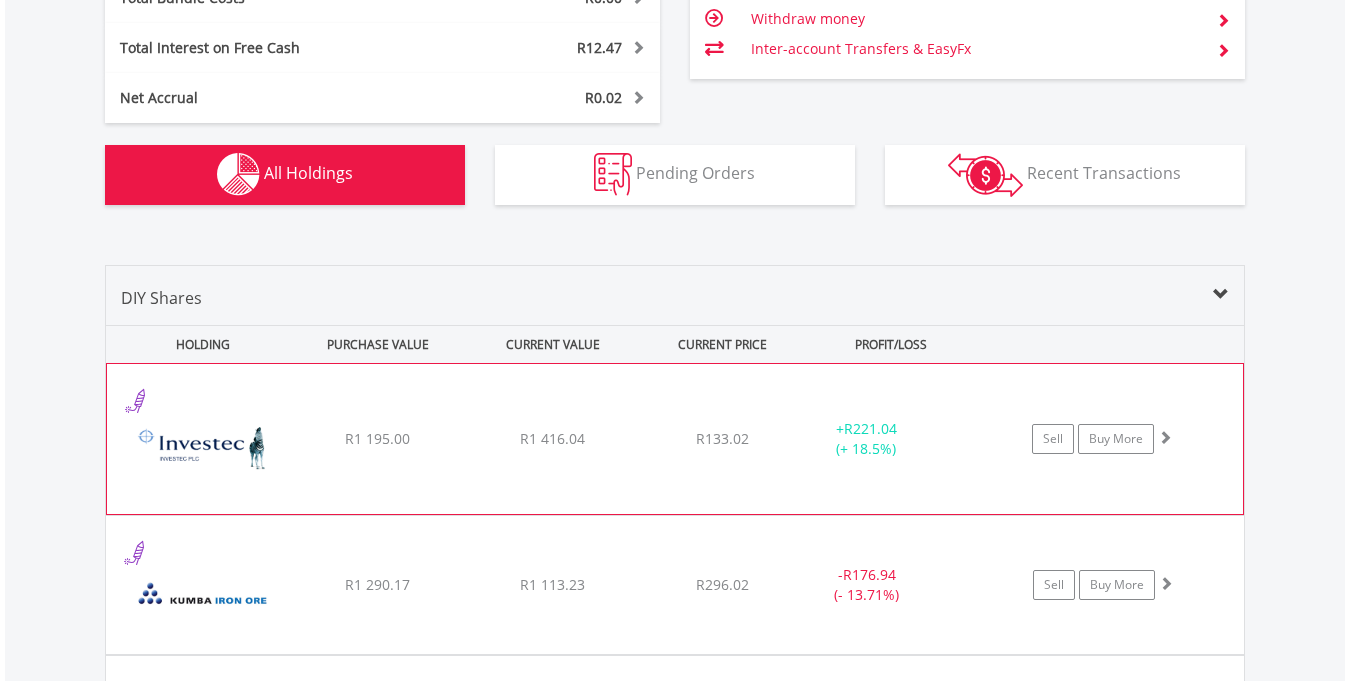 click on "﻿
Investec PLC
R1 195.00
R1 416.04
R133.02
+  R221.04 (+ 18.5%)
Sell
Buy More" at bounding box center (675, 439) 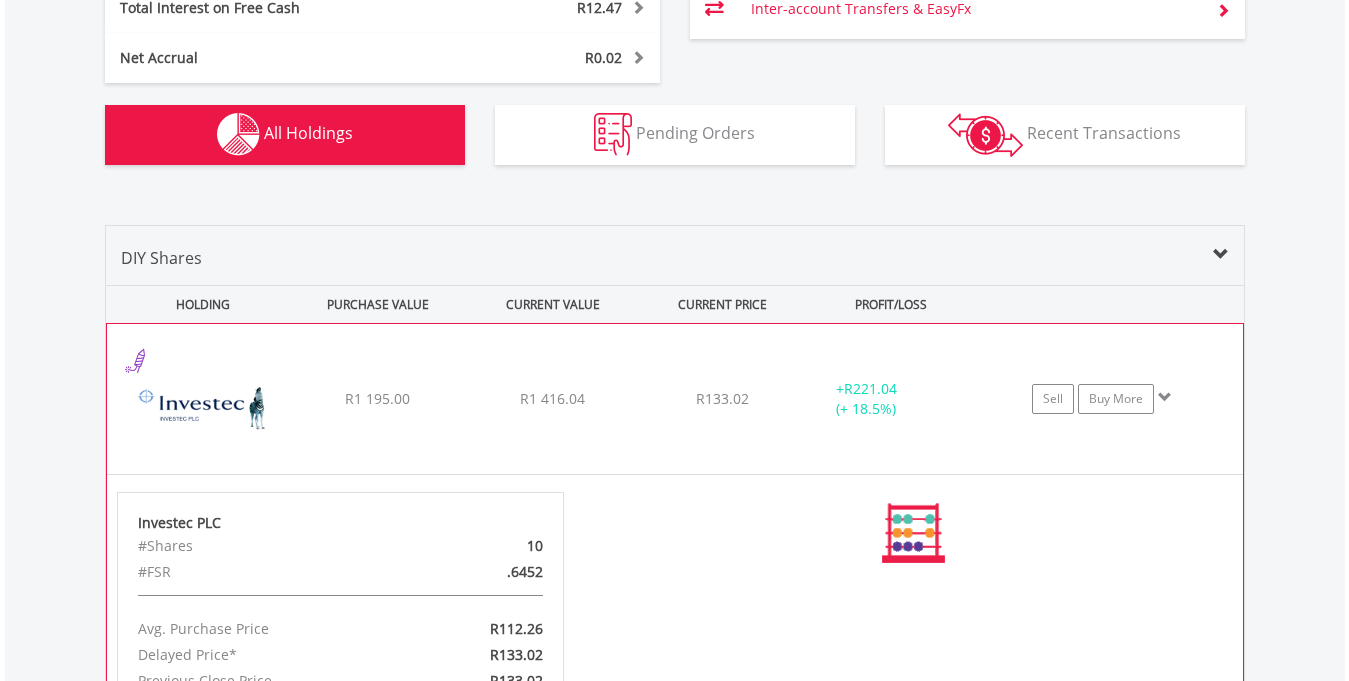scroll, scrollTop: 1338, scrollLeft: 0, axis: vertical 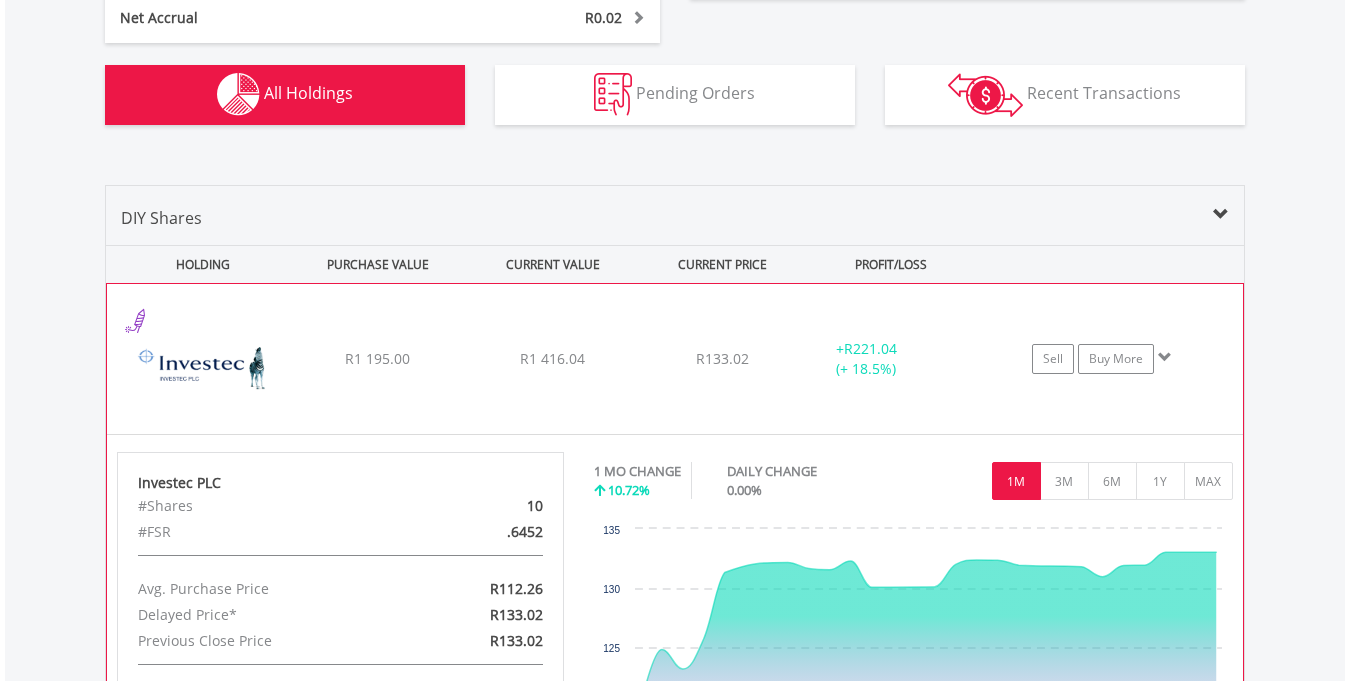 click on "﻿
Investec PLC
R1 195.00
R1 416.04
R133.02
+  R221.04 (+ 18.5%)
Sell
Buy More" at bounding box center (675, 359) 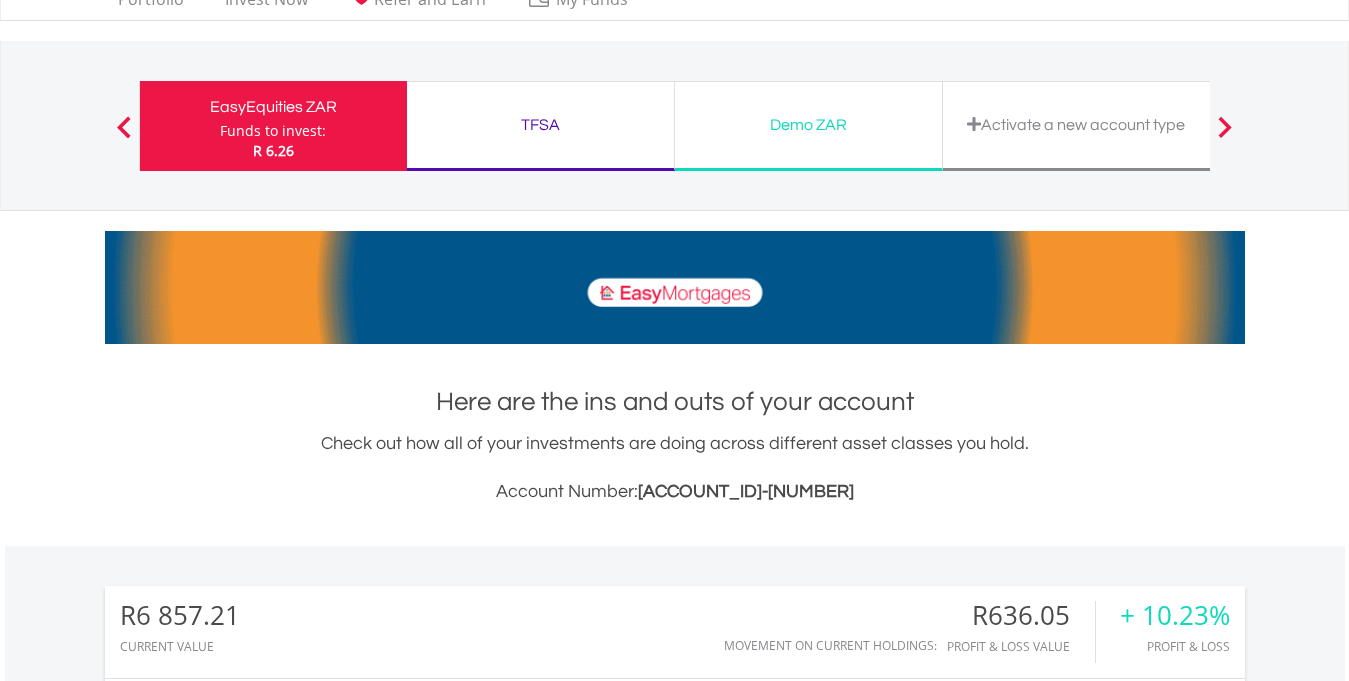 scroll, scrollTop: 0, scrollLeft: 0, axis: both 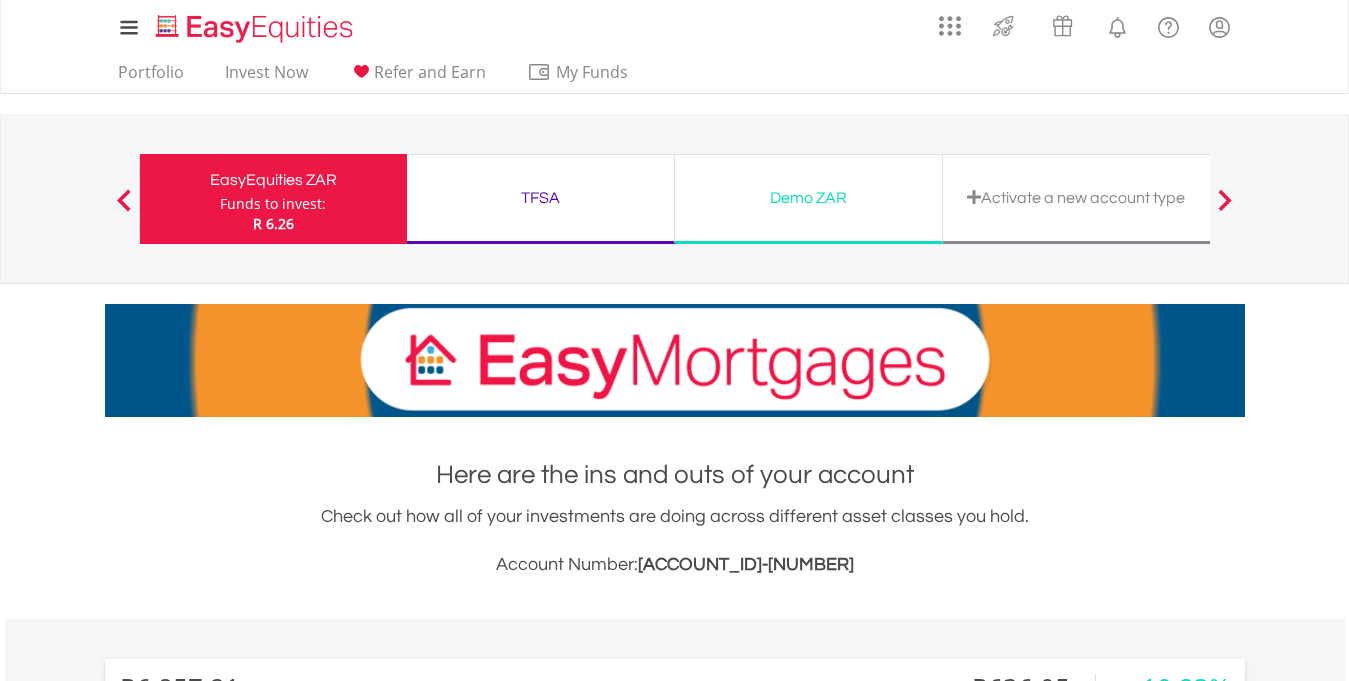 click on "TFSA" at bounding box center (540, 198) 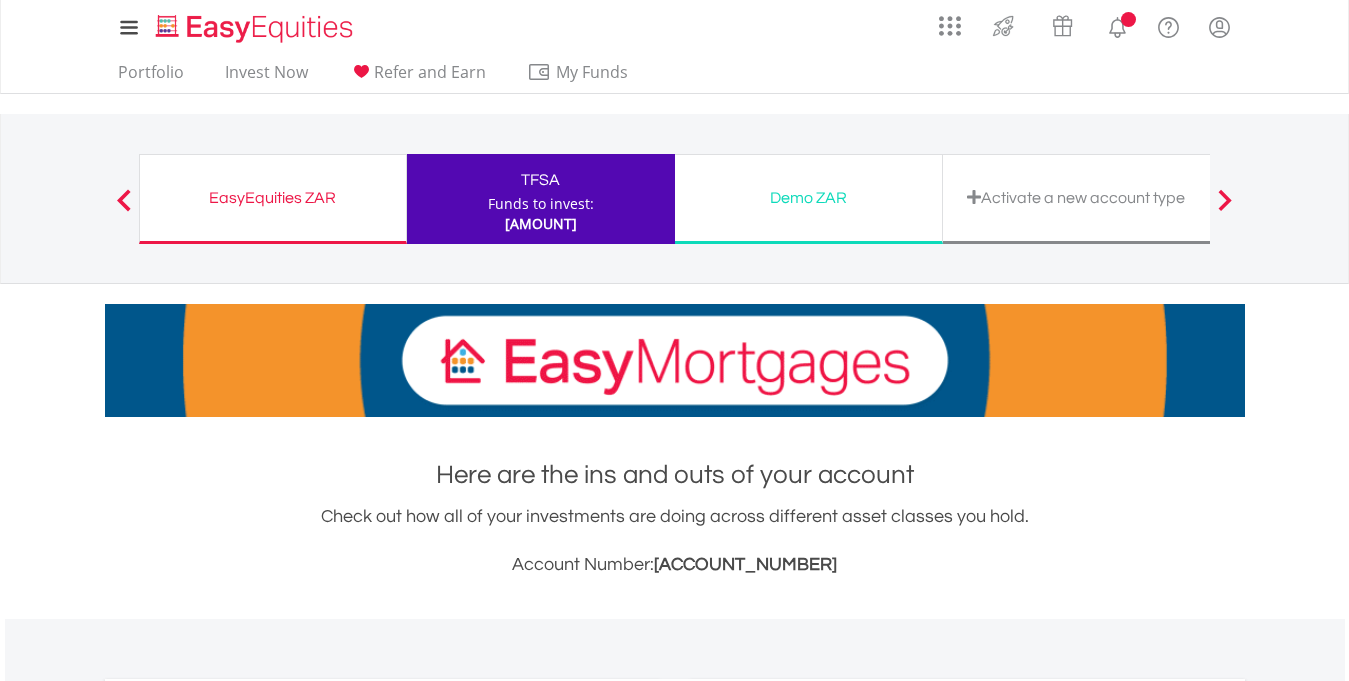 scroll, scrollTop: 0, scrollLeft: 0, axis: both 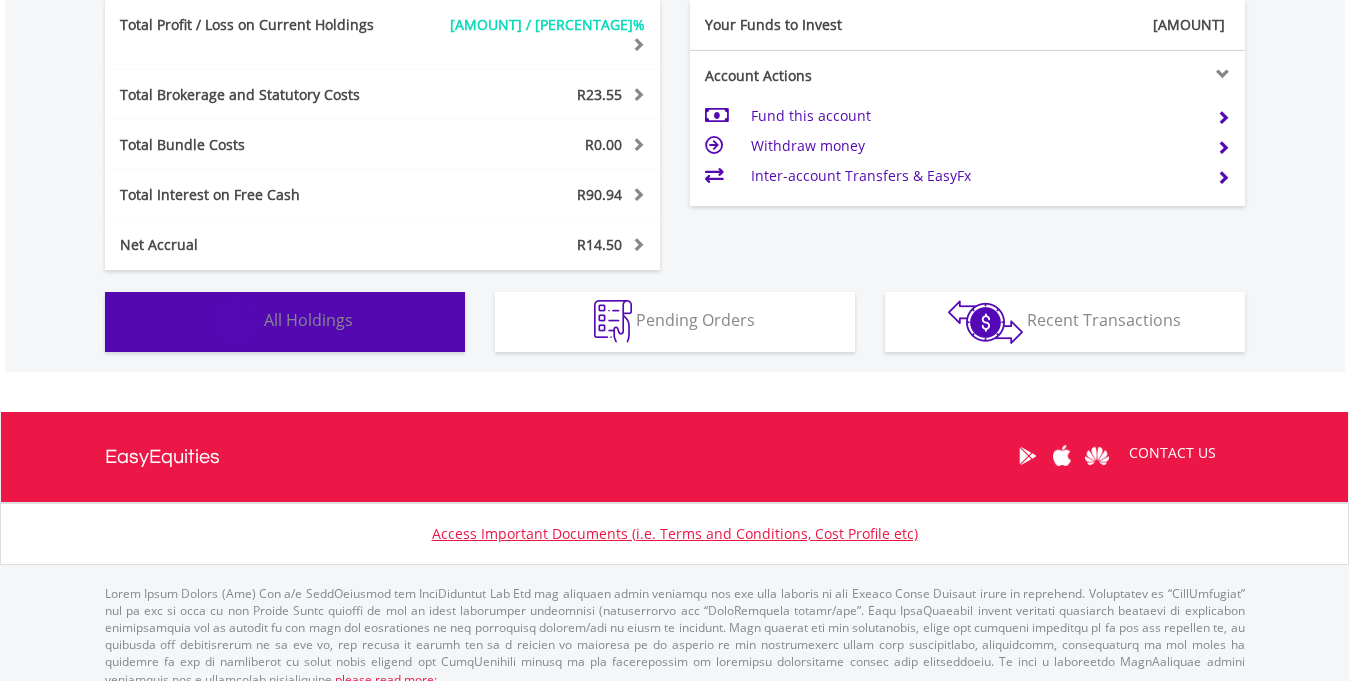 click on "Holdings
All Holdings" at bounding box center (285, 322) 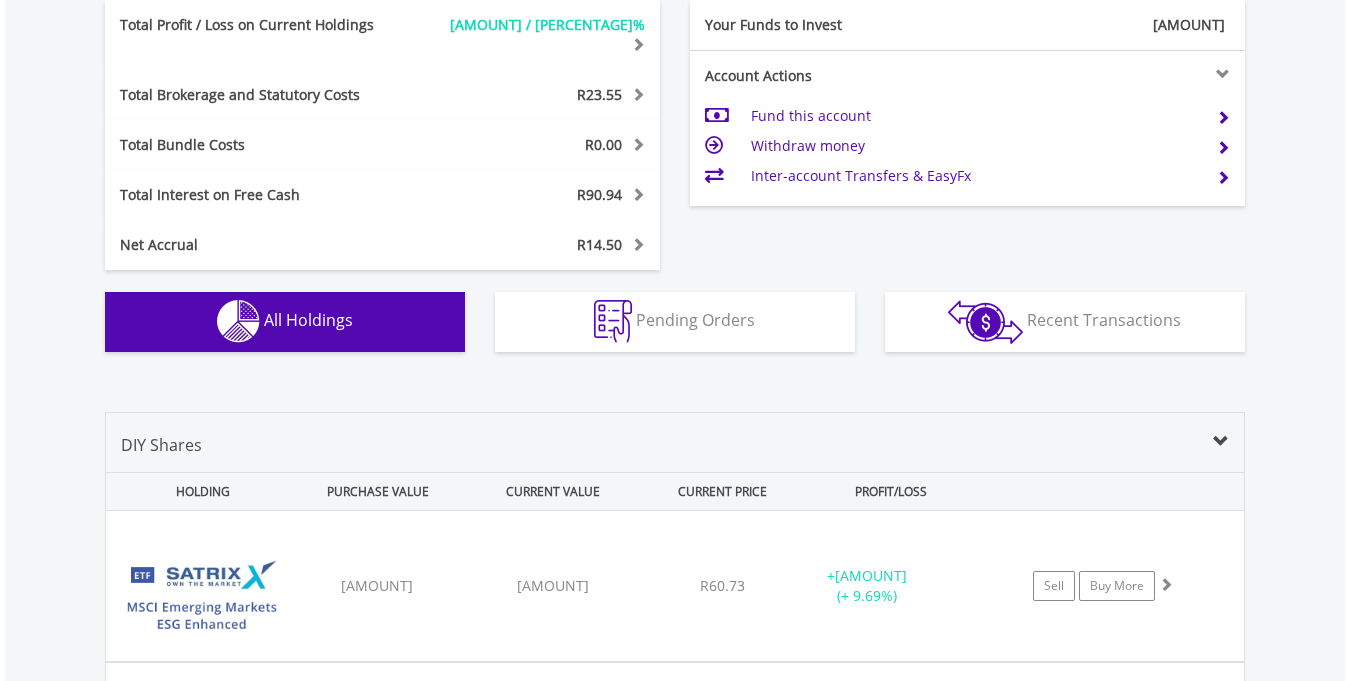 scroll, scrollTop: 1483, scrollLeft: 0, axis: vertical 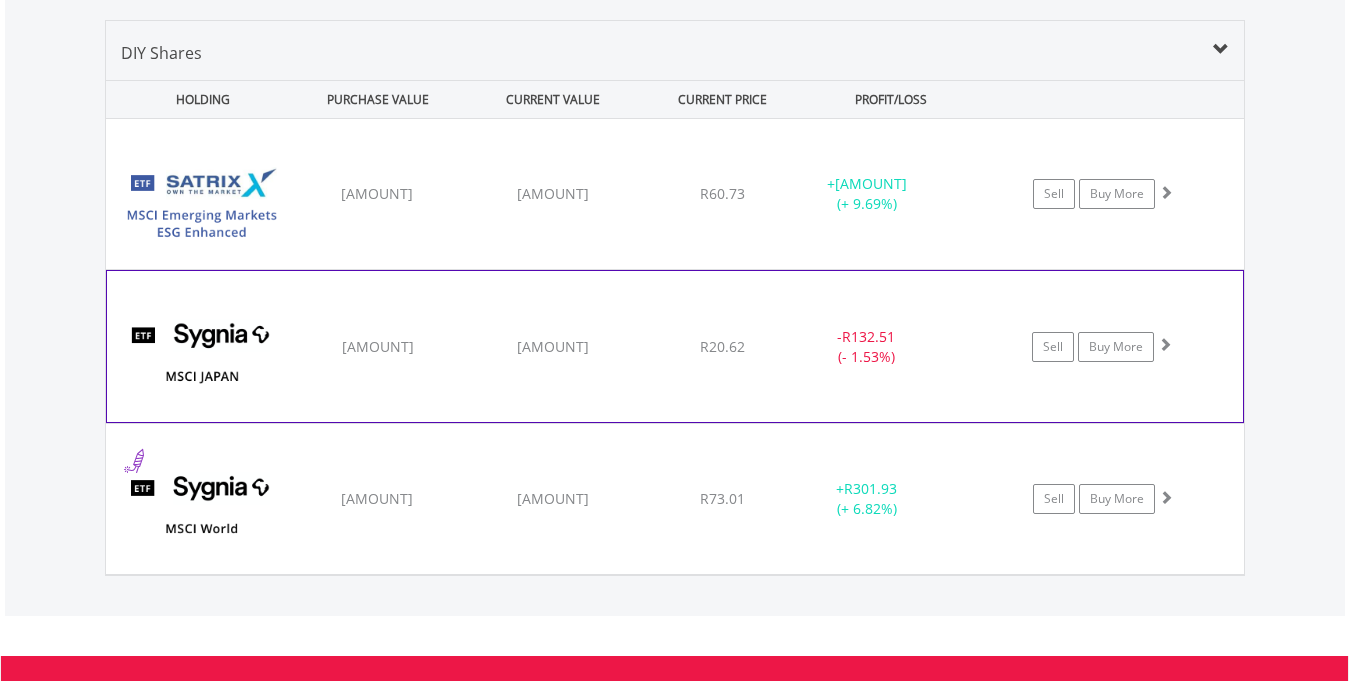 click on "﻿
SYGNIA ITRIX MSCI JAPAN
R8 635.07
R8 502.56
R20.62
-  R132.51 (- 1.53%)
Sell
Buy More" at bounding box center [675, 194] 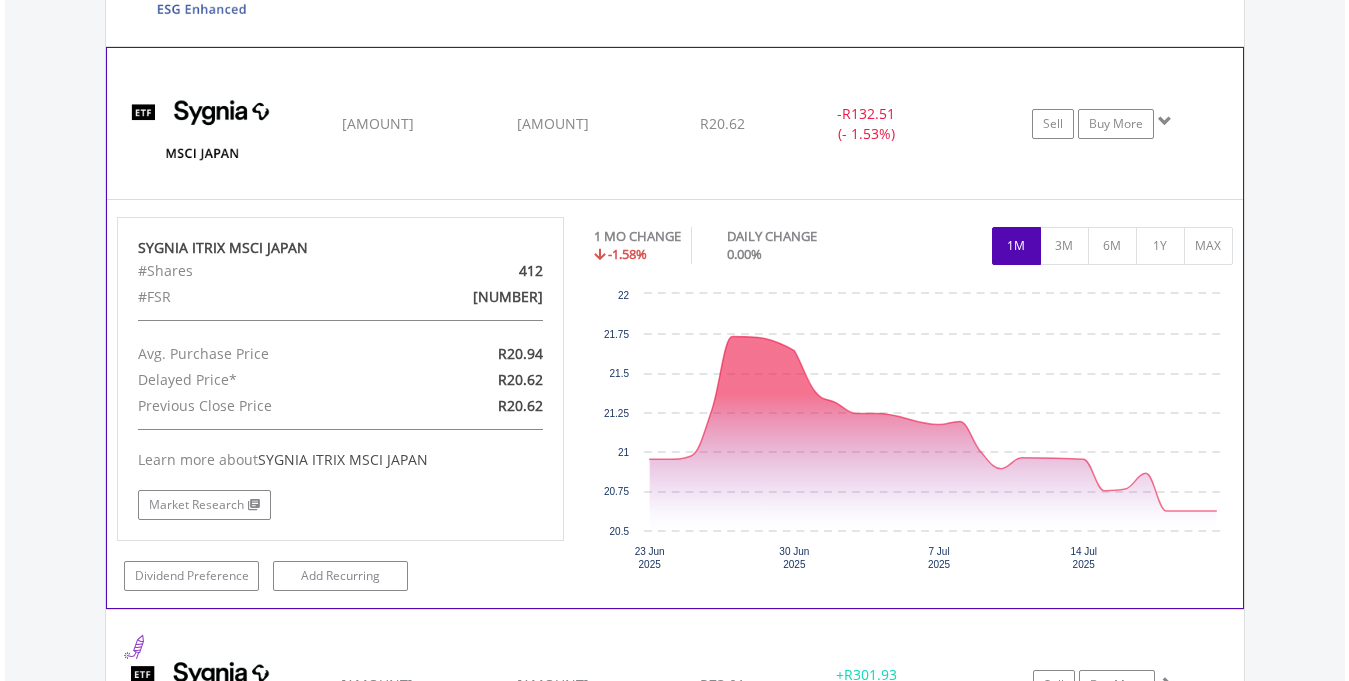 scroll, scrollTop: 1723, scrollLeft: 0, axis: vertical 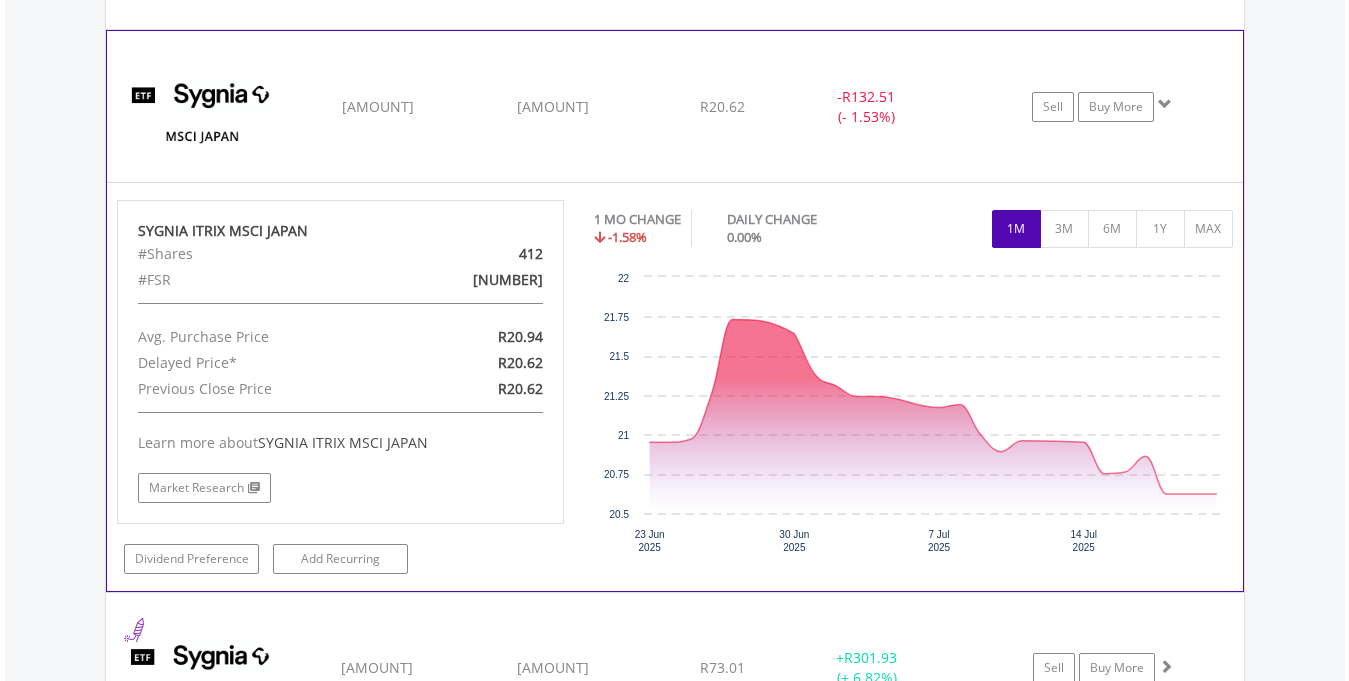 click on "Sell
Buy More" at bounding box center [1113, -46] 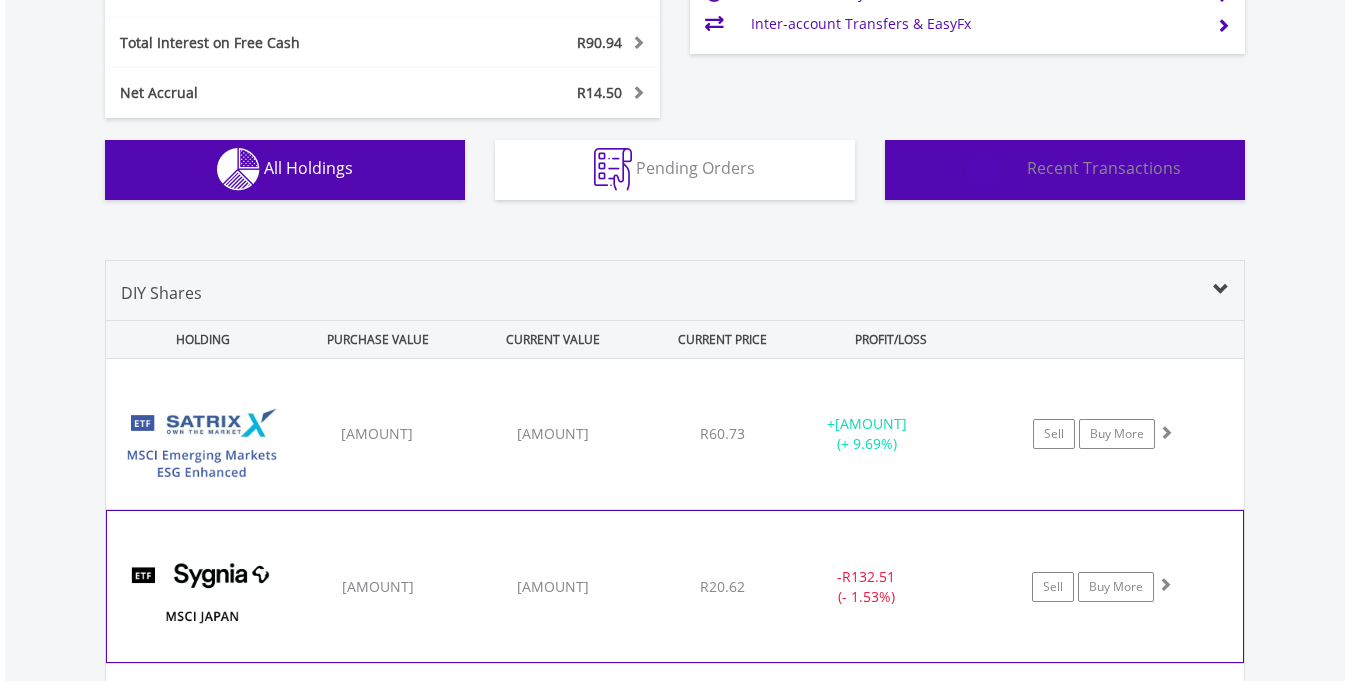 click on "Recent Transactions" at bounding box center (1104, 168) 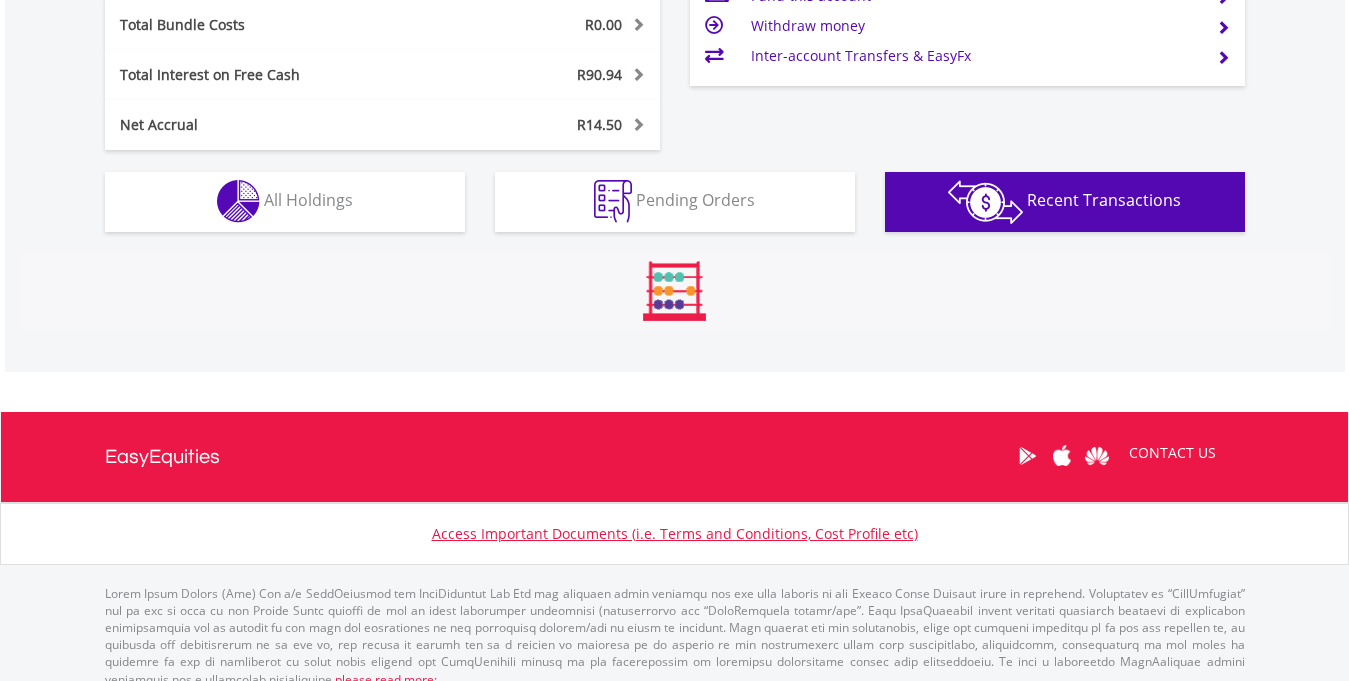 type 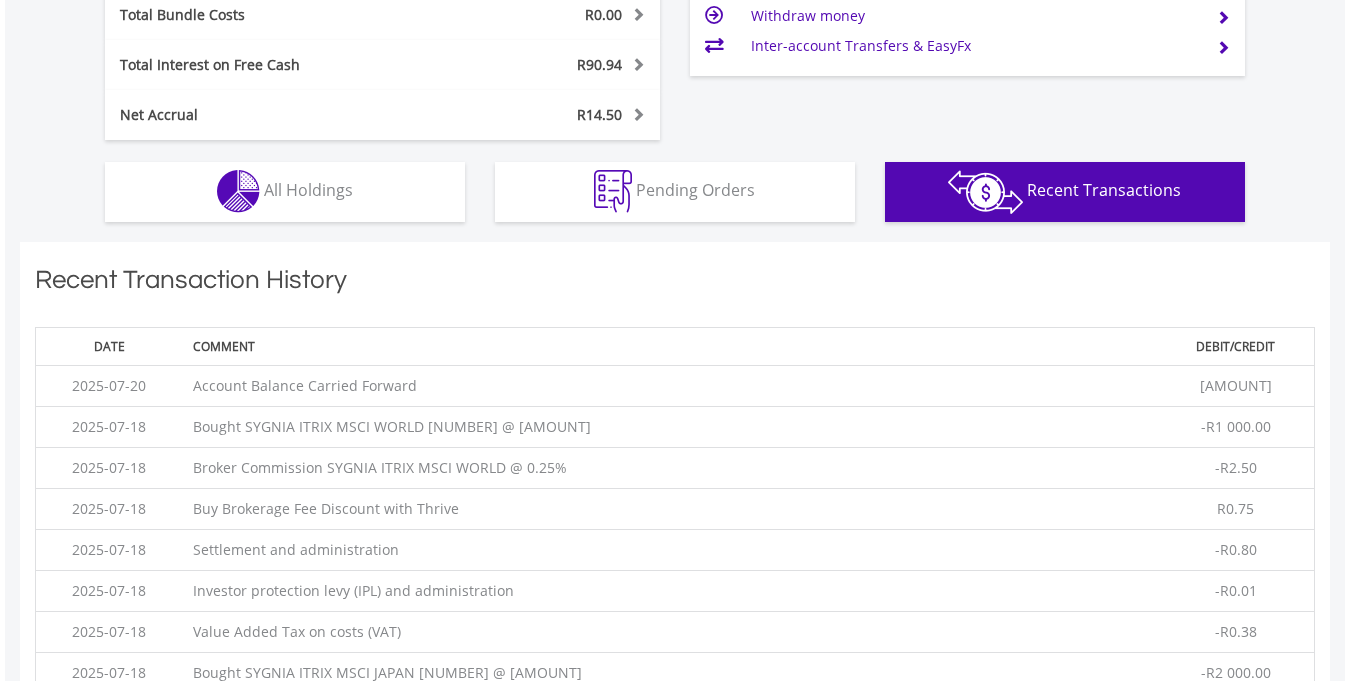 scroll, scrollTop: 1360, scrollLeft: 0, axis: vertical 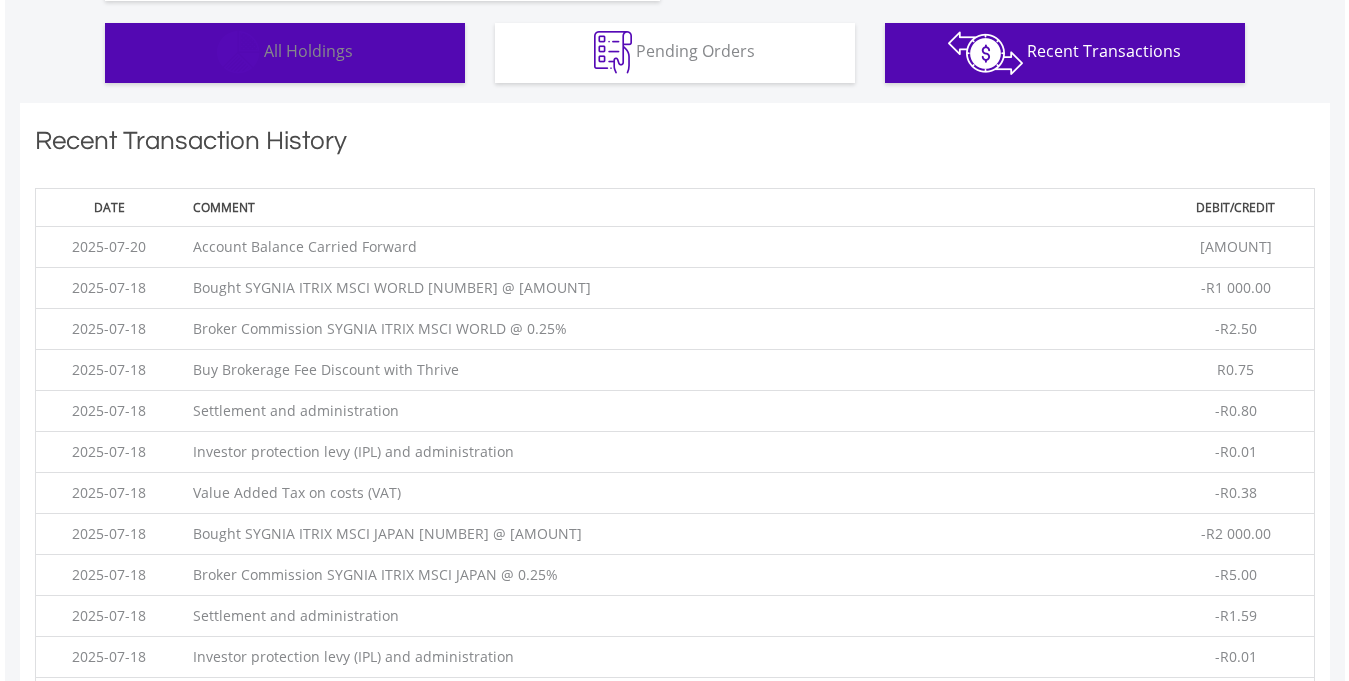 click on "Holdings
All Holdings" at bounding box center [285, 53] 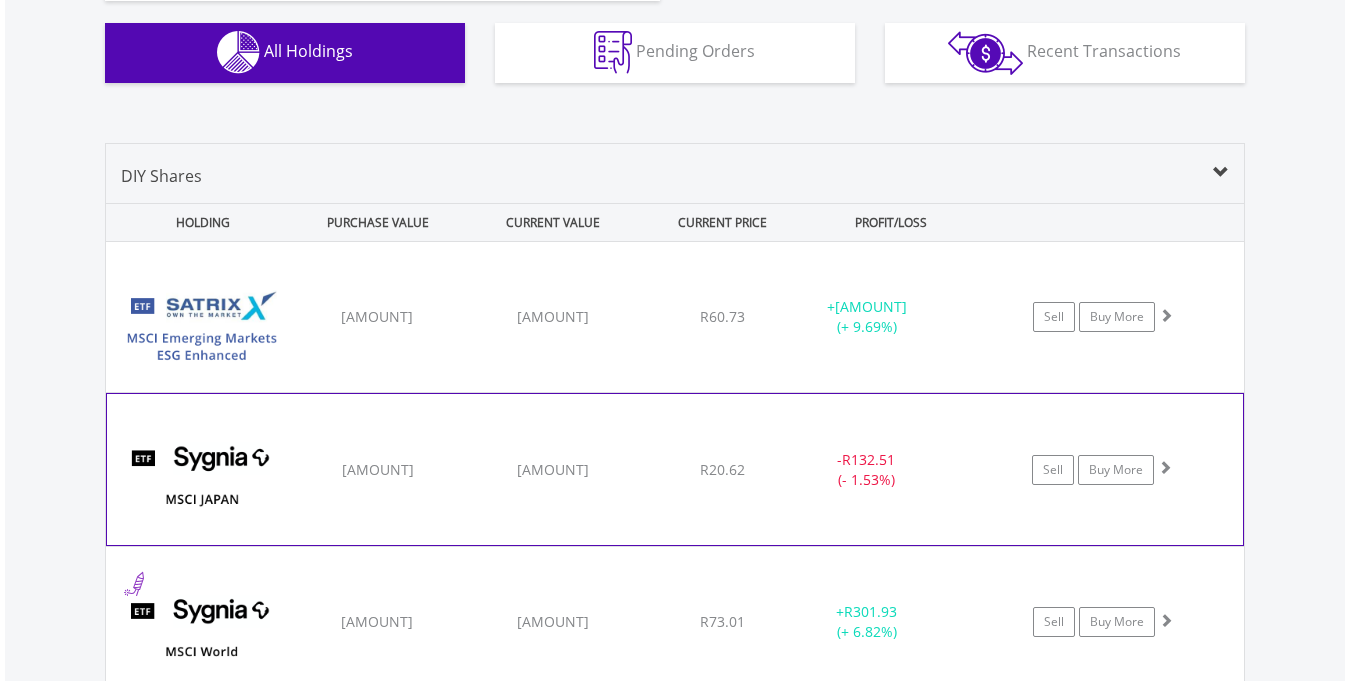 click on "-  R132.51 (- 1.53%)" at bounding box center (866, 470) 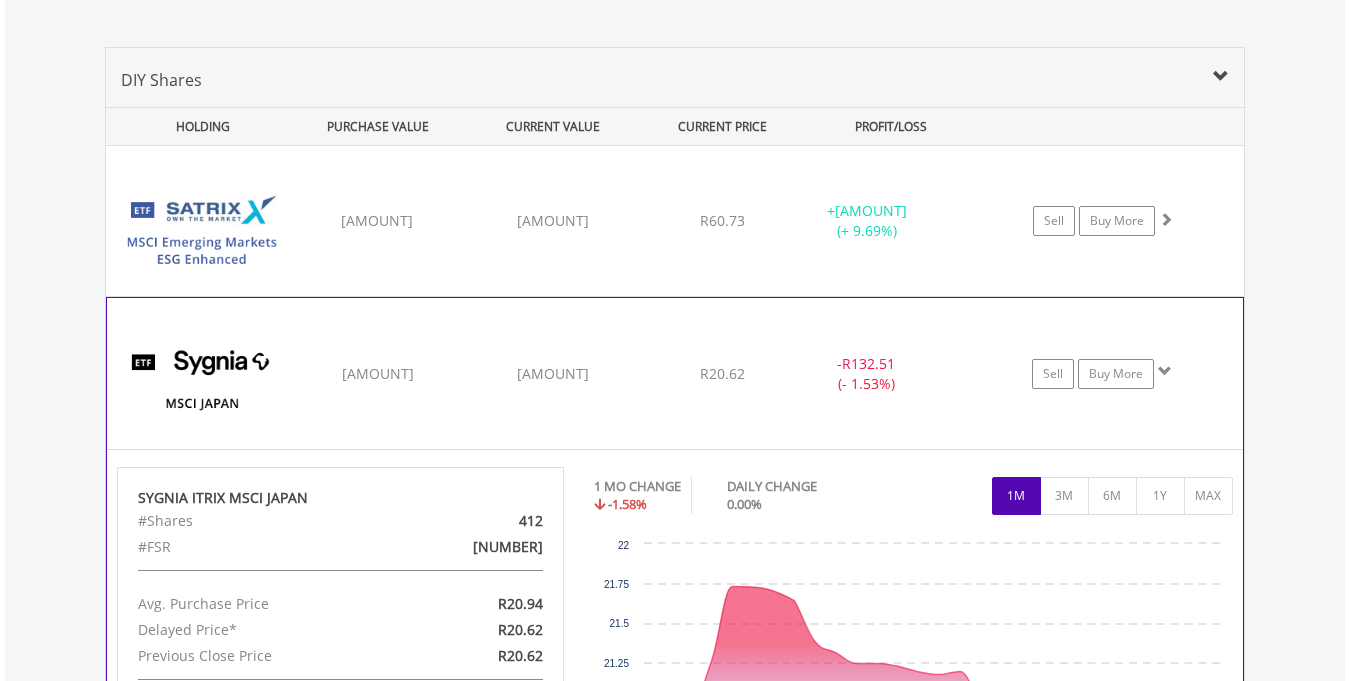 scroll, scrollTop: 1560, scrollLeft: 0, axis: vertical 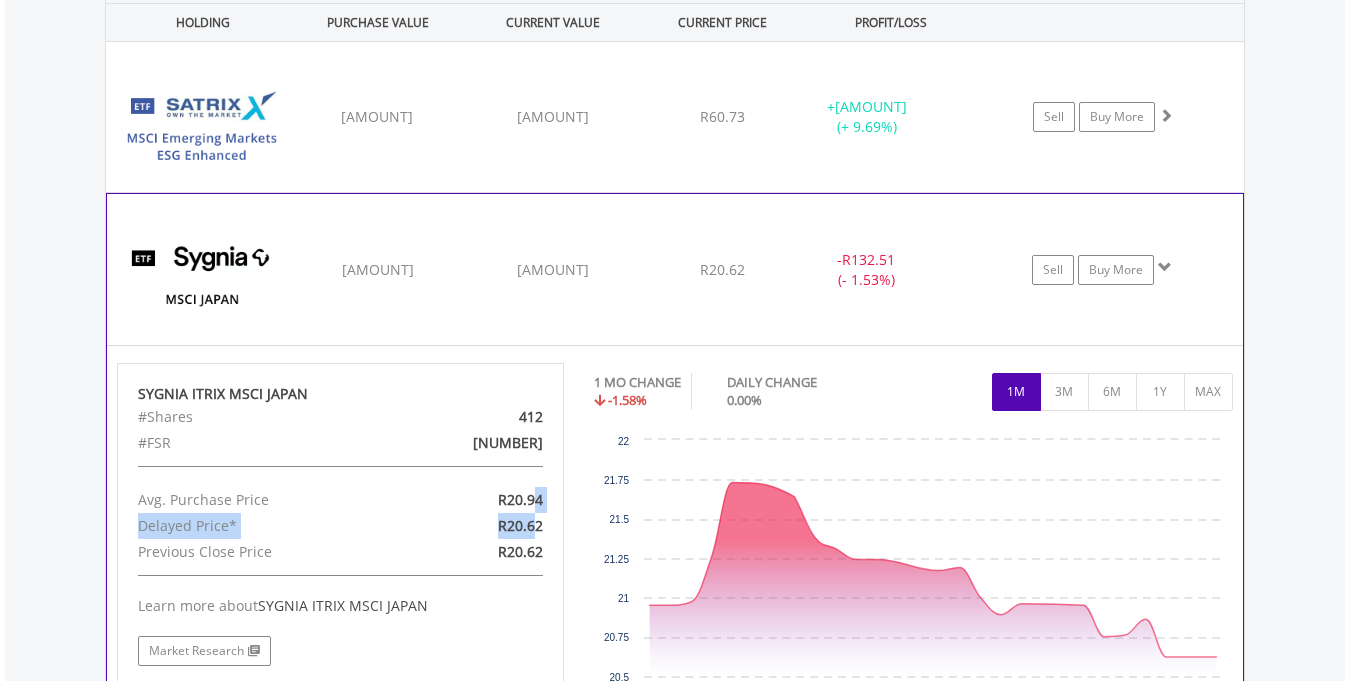 drag, startPoint x: 538, startPoint y: 500, endPoint x: 538, endPoint y: 483, distance: 17 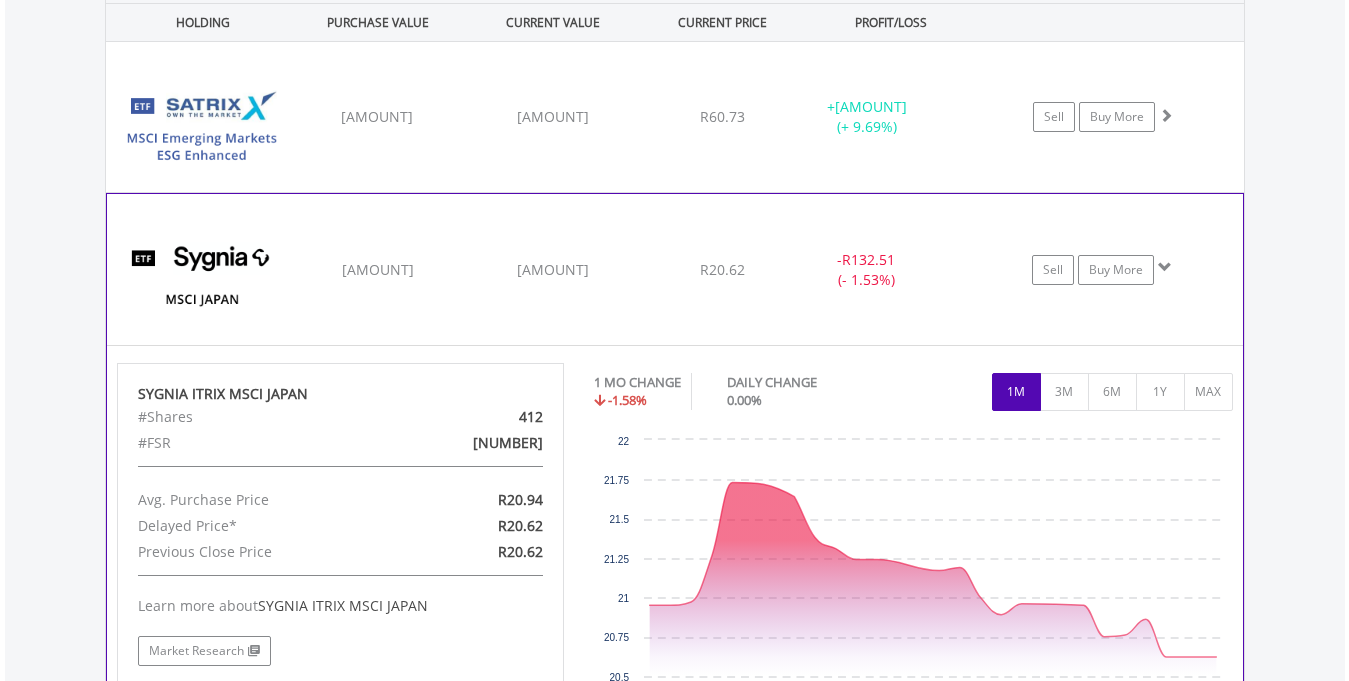 click on "R20.62" at bounding box center (485, 526) 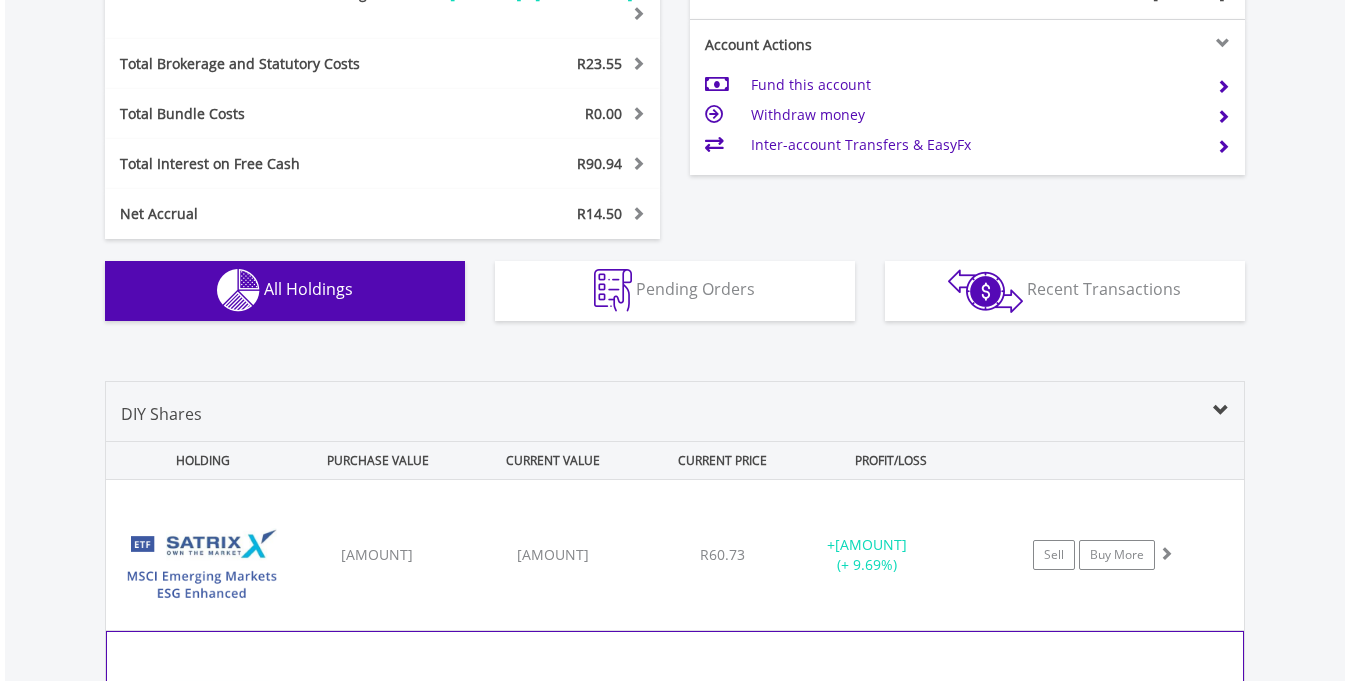 scroll, scrollTop: 1360, scrollLeft: 0, axis: vertical 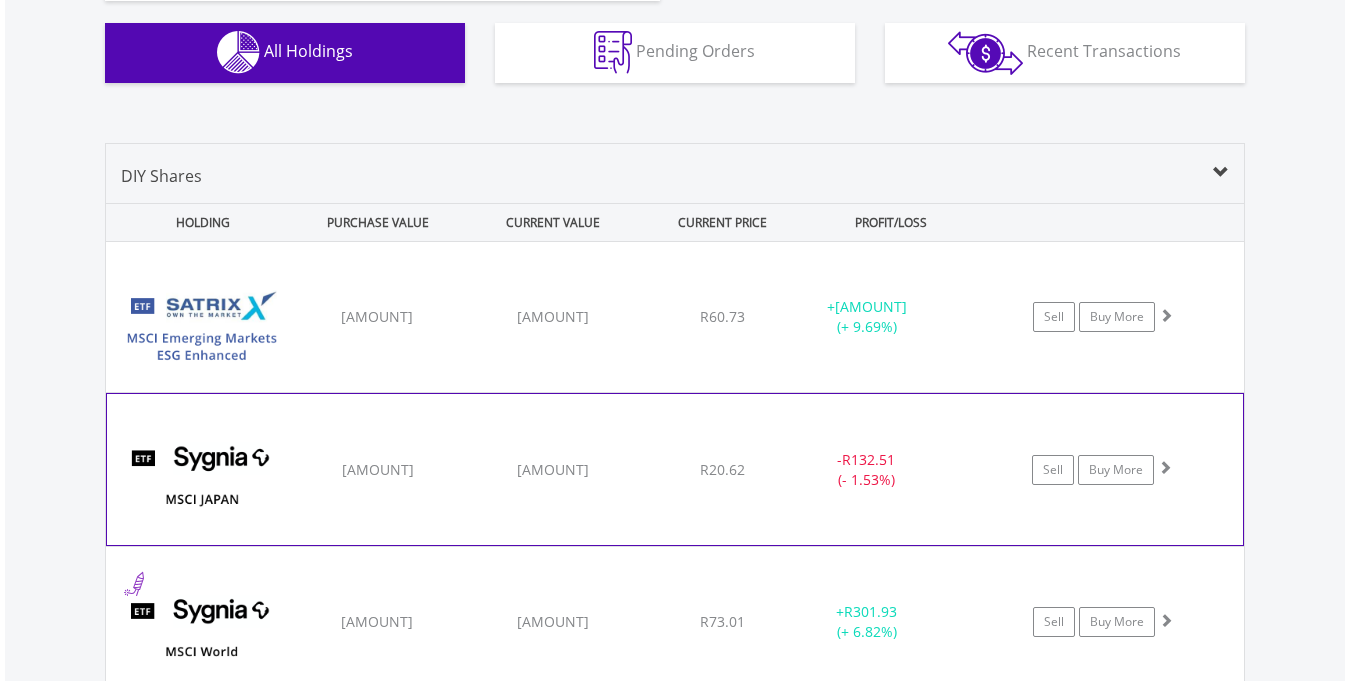 click on "-  R132.51 (- 1.53%)" at bounding box center (866, 470) 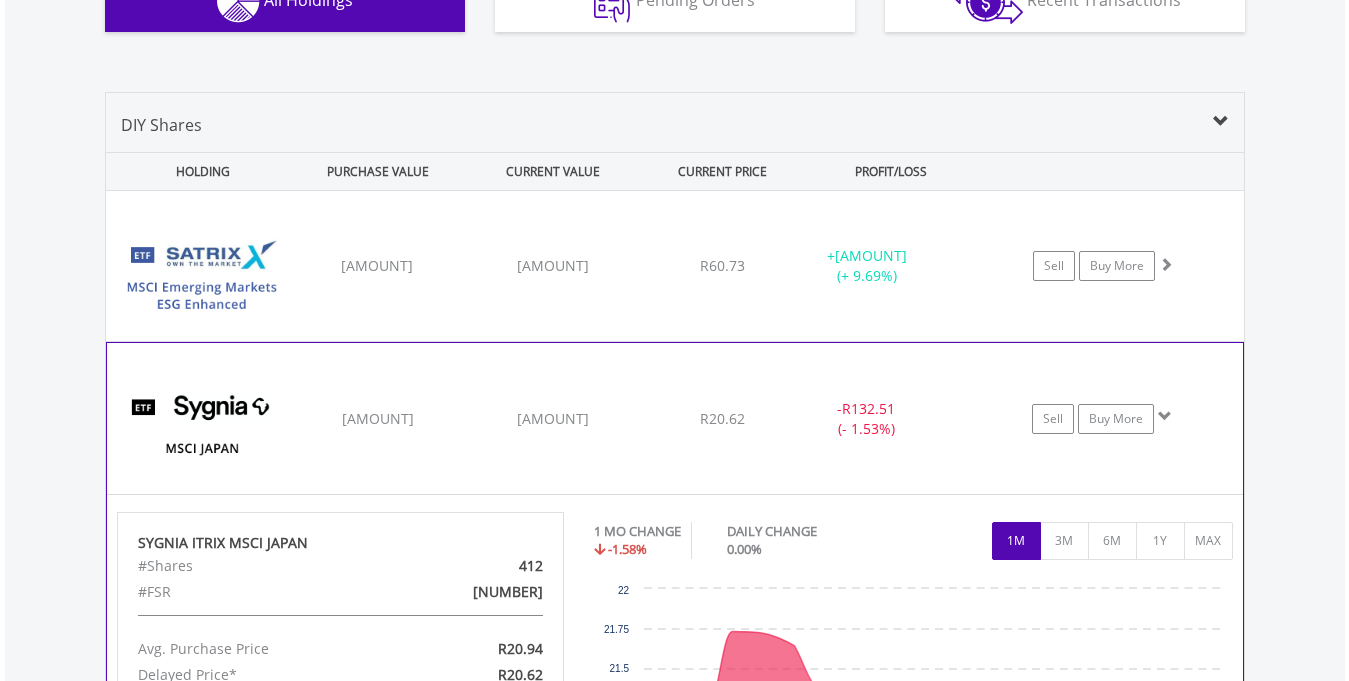 scroll, scrollTop: 1360, scrollLeft: 0, axis: vertical 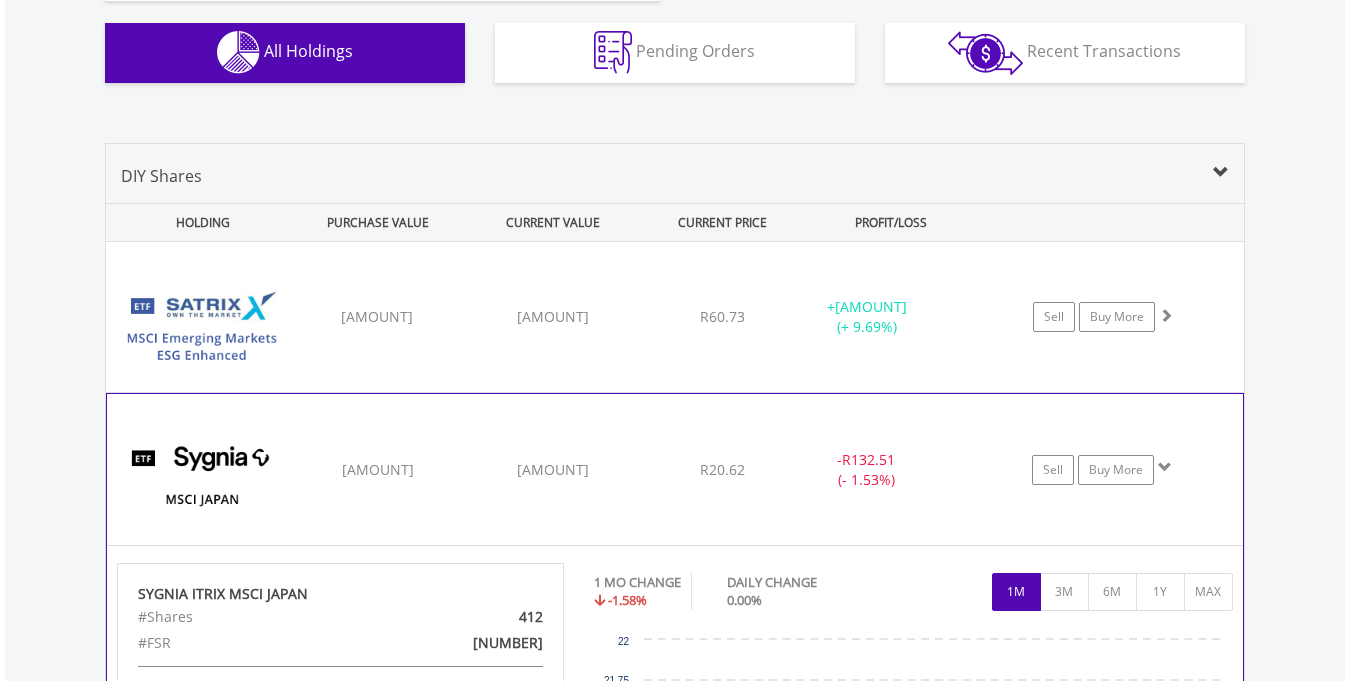 click on "R132.51" at bounding box center [868, 459] 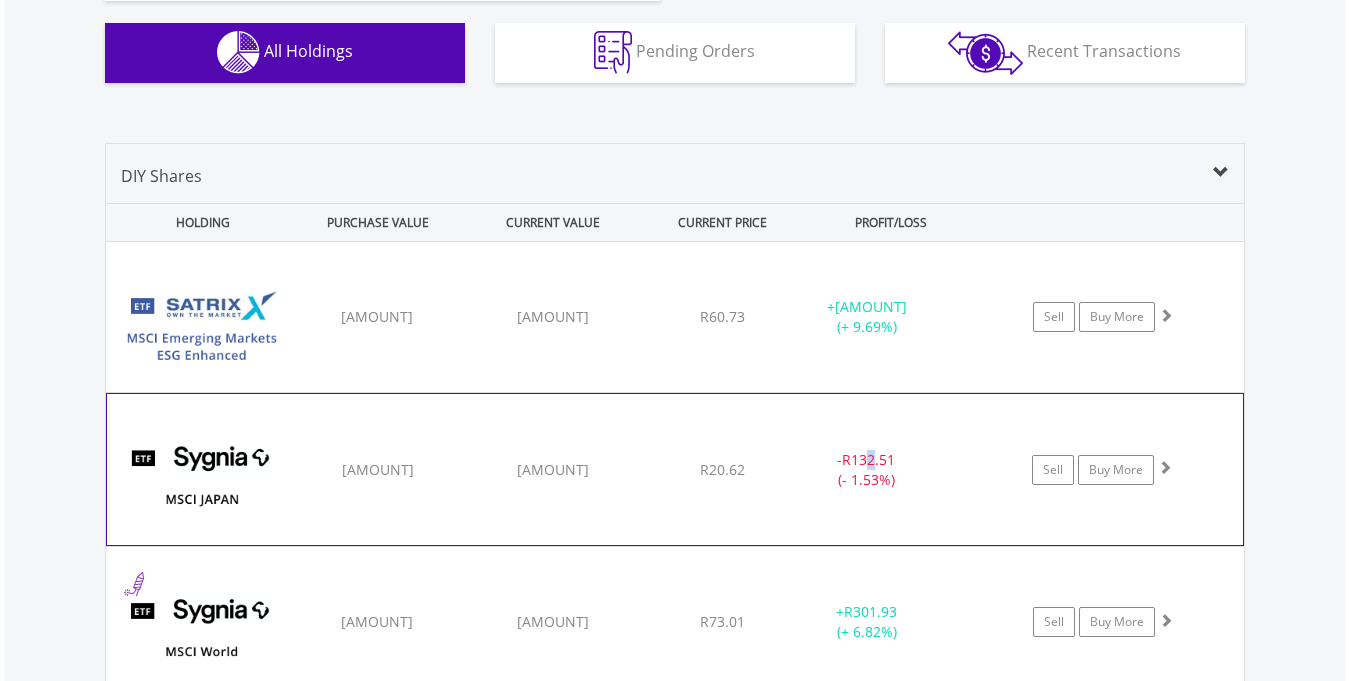 drag, startPoint x: 867, startPoint y: 441, endPoint x: 878, endPoint y: 437, distance: 11.7046995 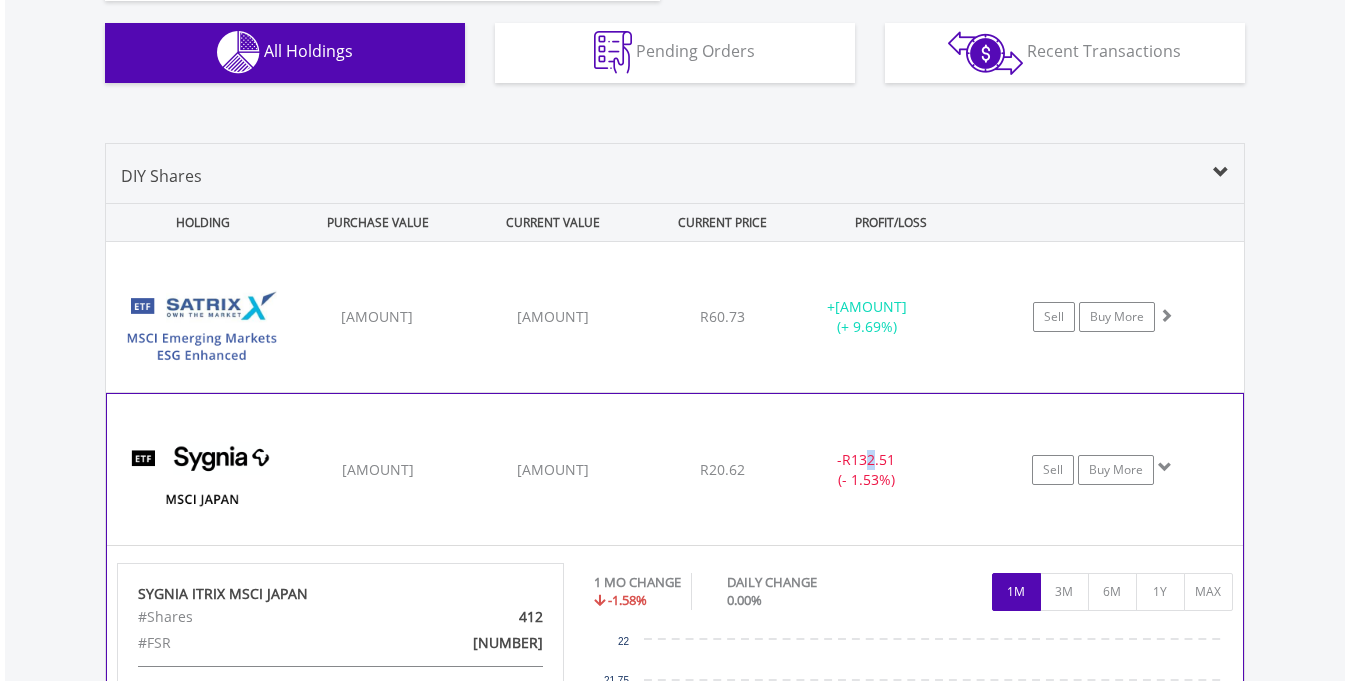 drag, startPoint x: 513, startPoint y: 597, endPoint x: 561, endPoint y: 594, distance: 48.09366 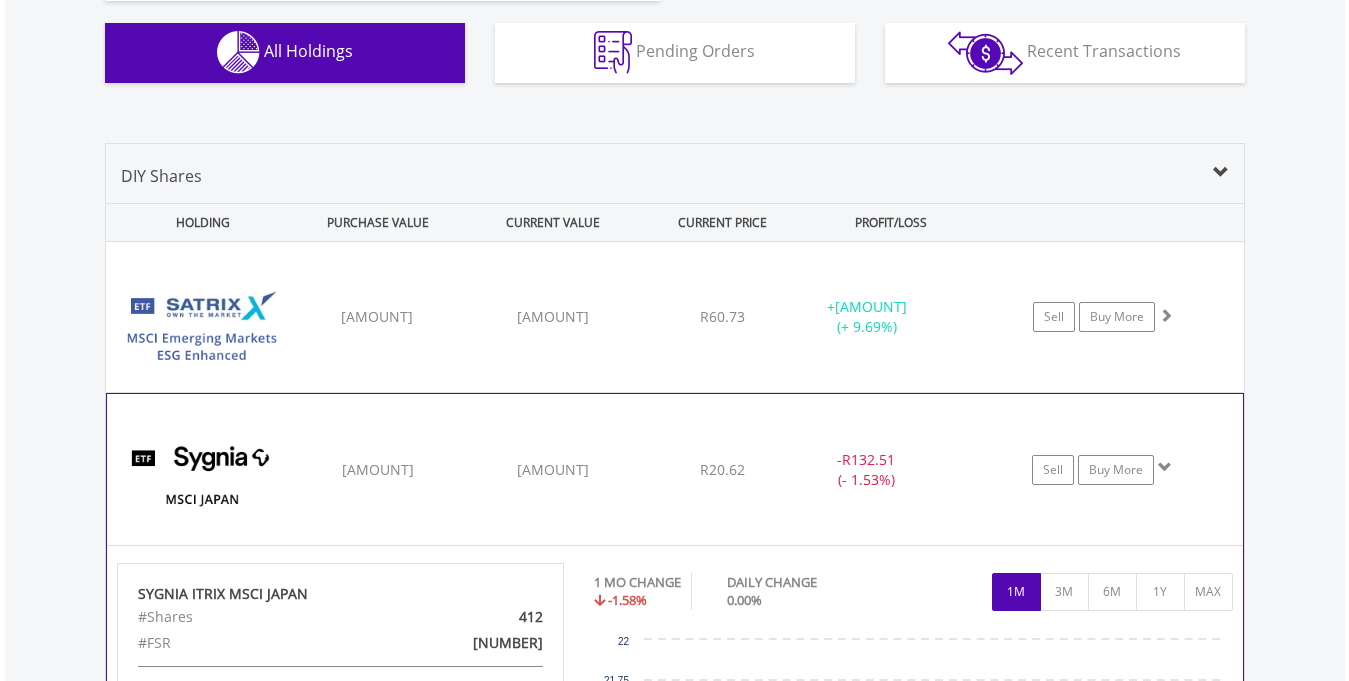 click on "R8 502.56" at bounding box center (553, 316) 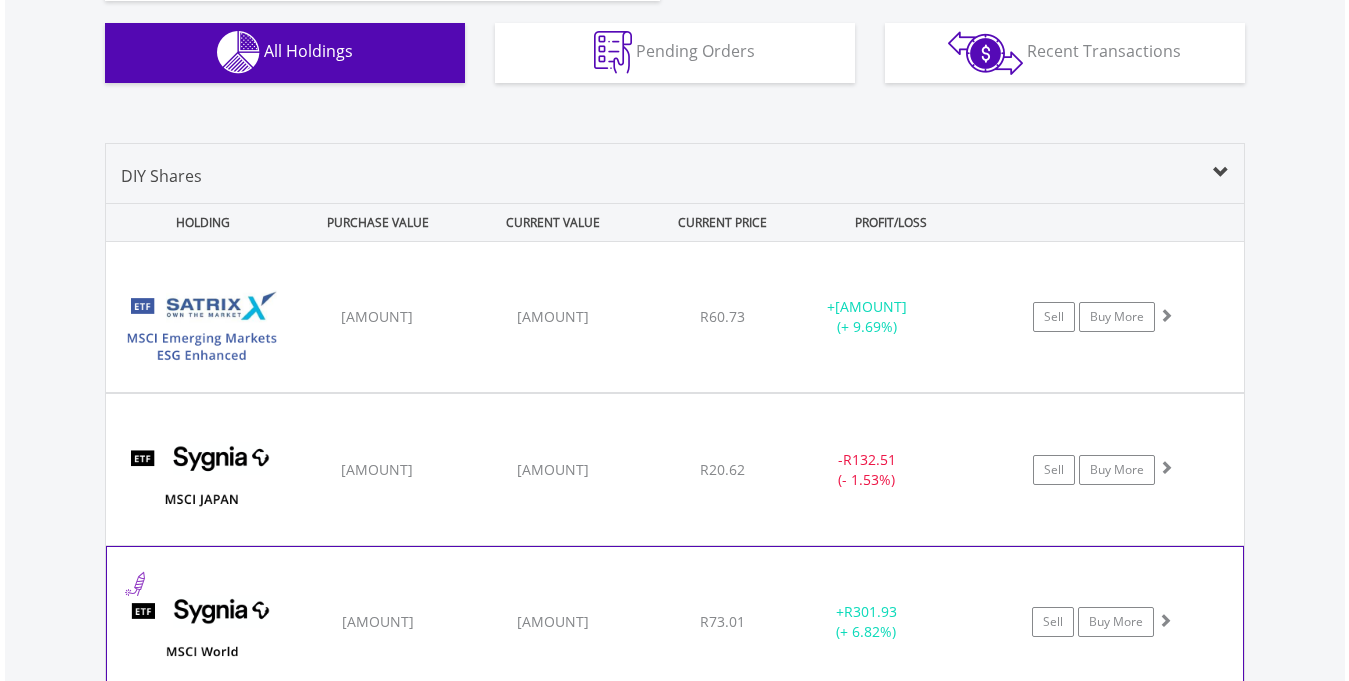 click on "﻿
SYGNIA ITRIX MSCI WORLD
R4 430.17
R4 732.10
R73.01
+  R301.93 (+ 6.82%)
Sell
Buy More" at bounding box center (675, 317) 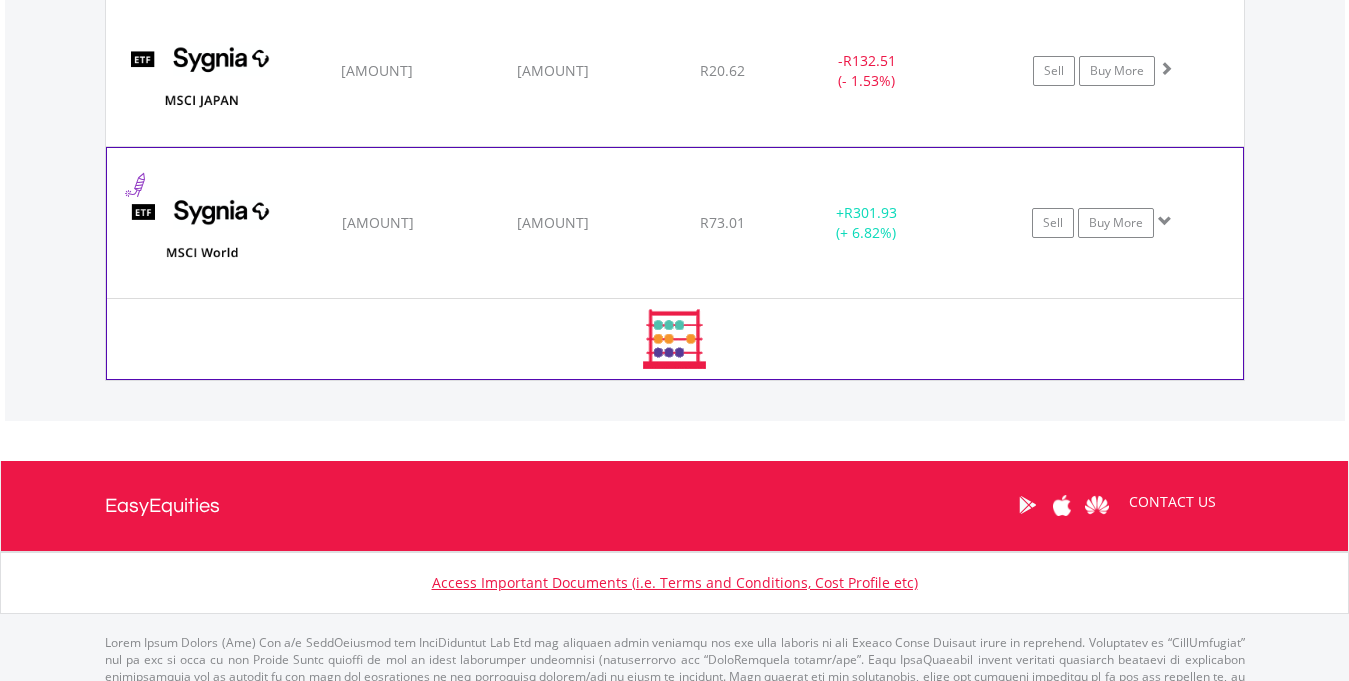scroll, scrollTop: 1760, scrollLeft: 0, axis: vertical 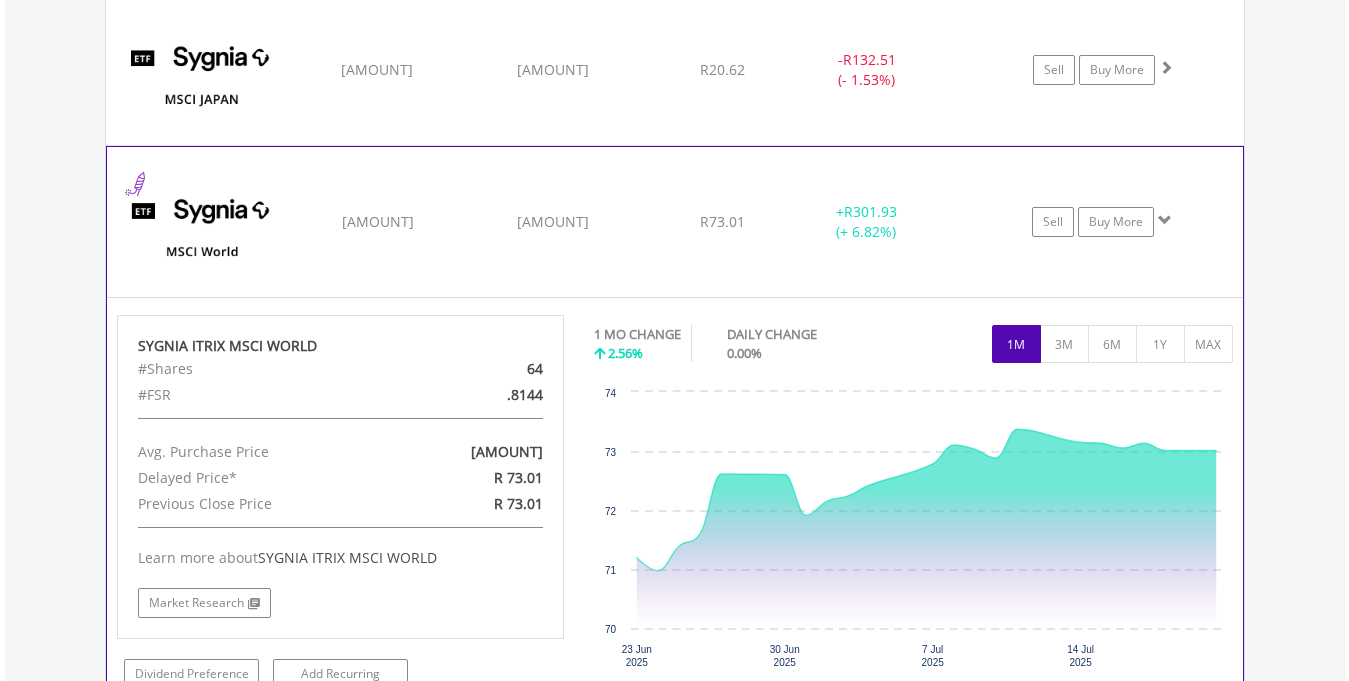 click on "﻿
SYGNIA ITRIX MSCI WORLD
R4 430.17
R4 732.10
R73.01
+  R301.93 (+ 6.82%)
Sell
Buy More" at bounding box center (675, -83) 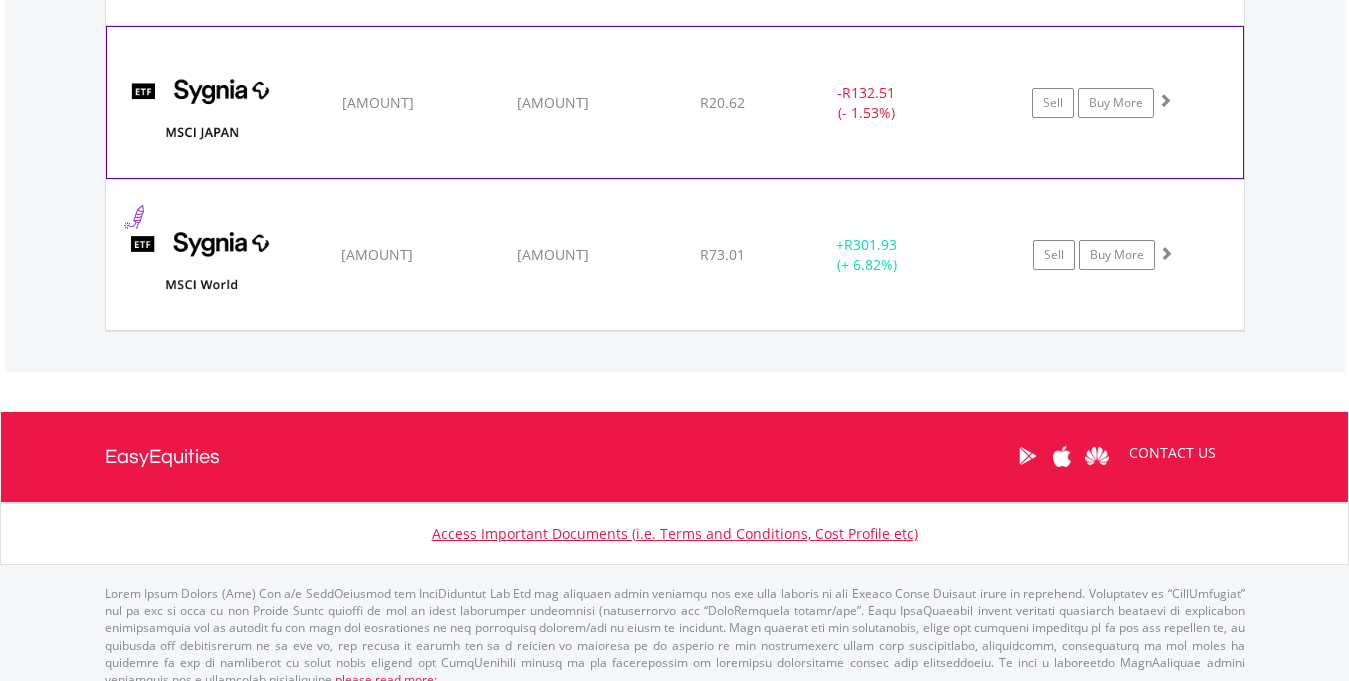 click on "﻿
SYGNIA ITRIX MSCI JAPAN
R8 635.07
R8 502.56
R20.62
-  R132.51 (- 1.53%)
Sell
Buy More" at bounding box center (675, -50) 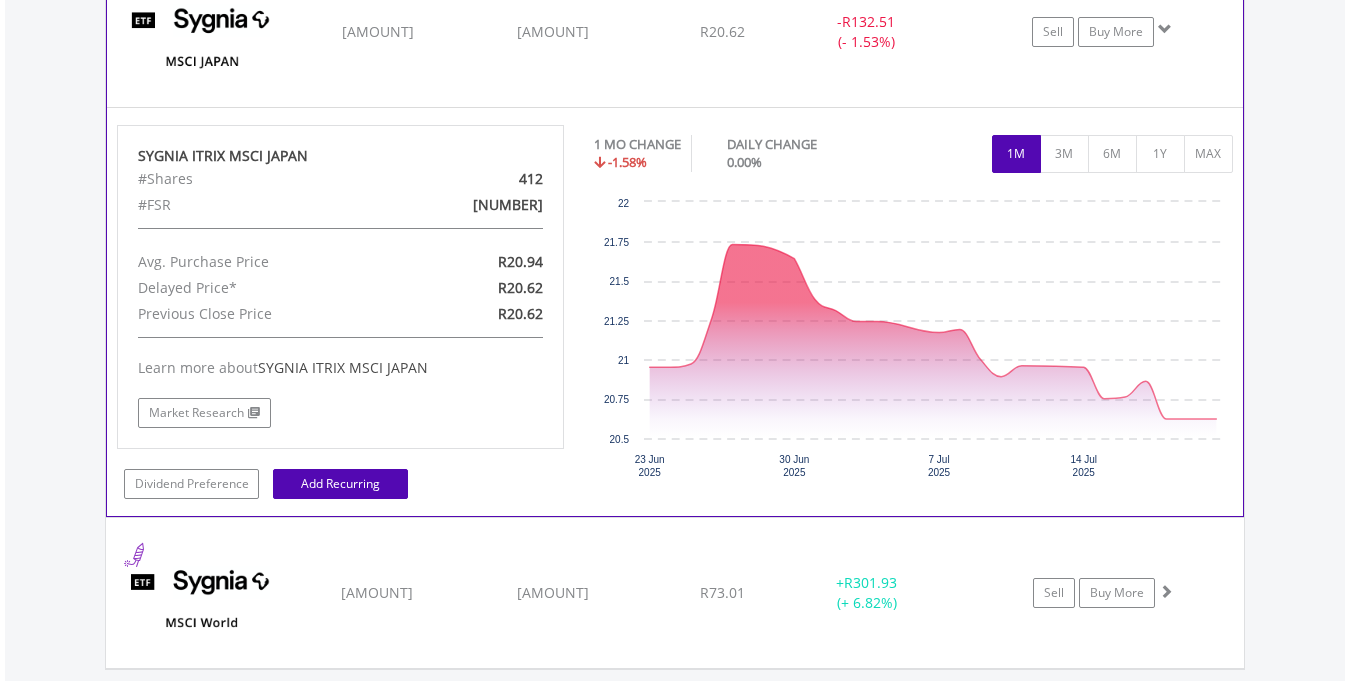 scroll, scrollTop: 1800, scrollLeft: 0, axis: vertical 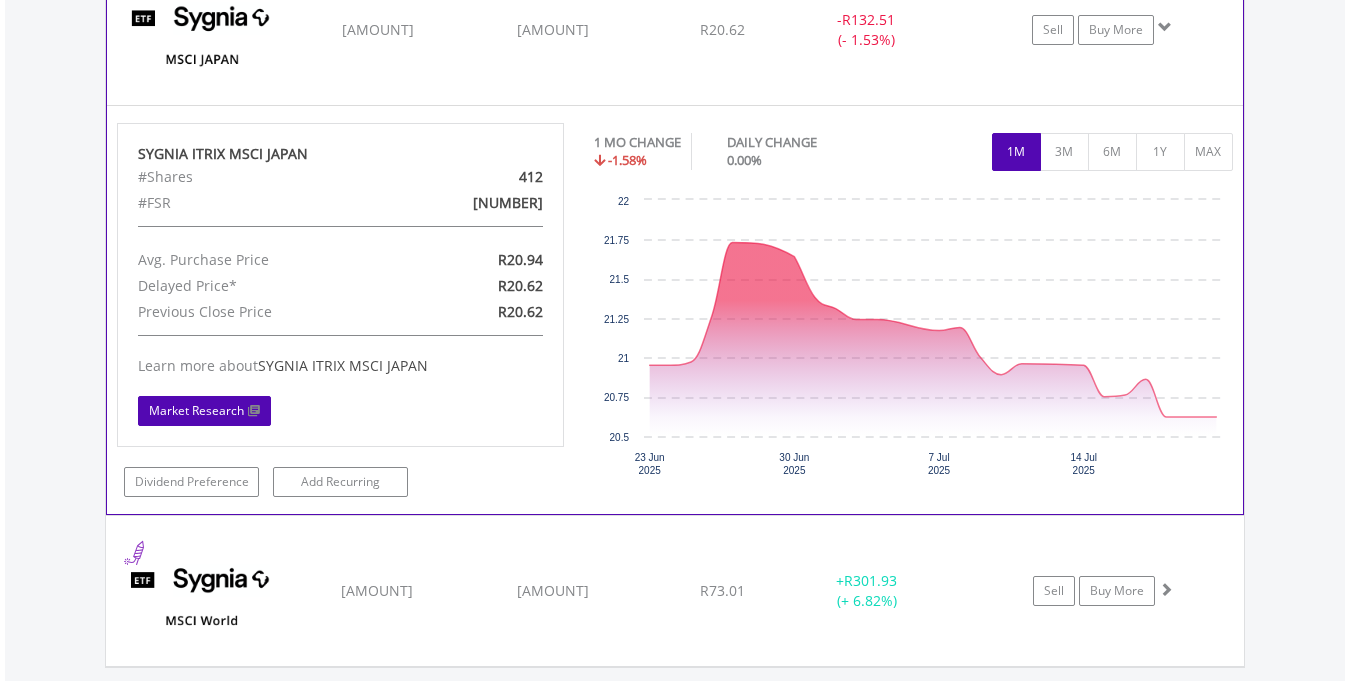 click on "Market Research" at bounding box center (204, 411) 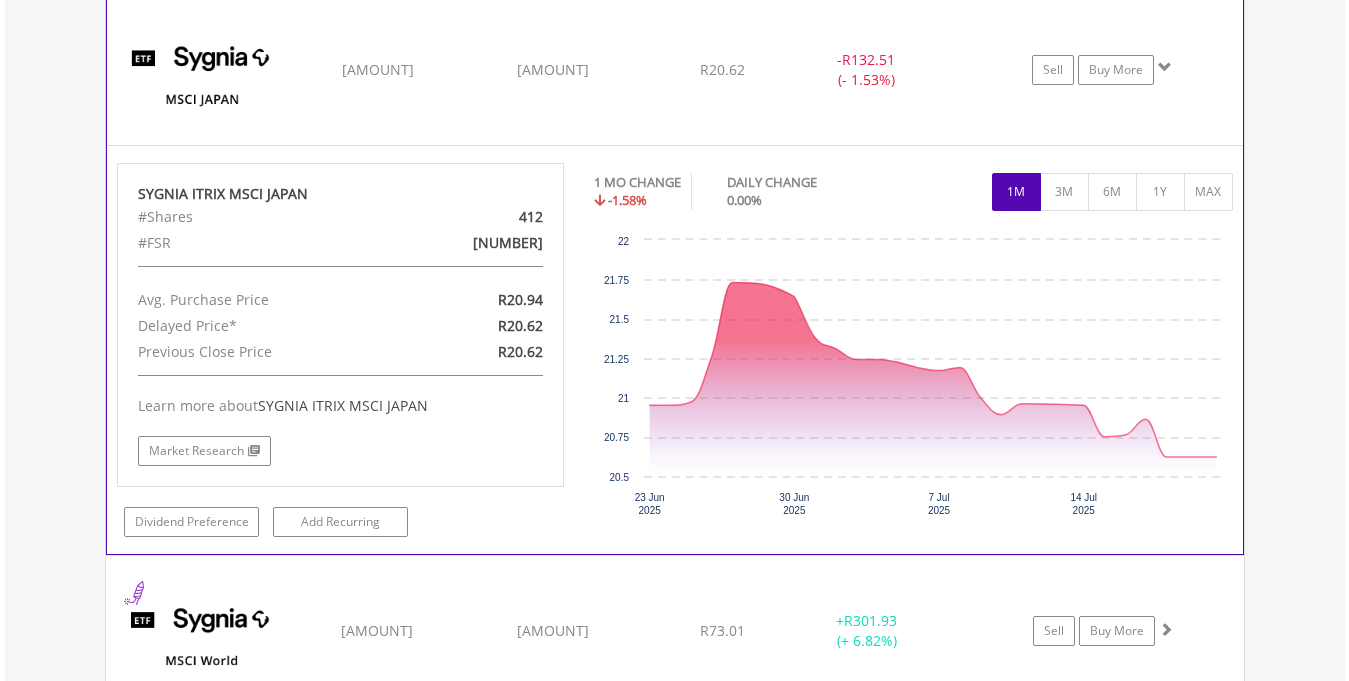 click on "﻿
SYGNIA ITRIX MSCI JAPAN
R8 635.07
R8 502.56
R20.62
-  R132.51 (- 1.53%)
Sell
Buy More" at bounding box center [675, -83] 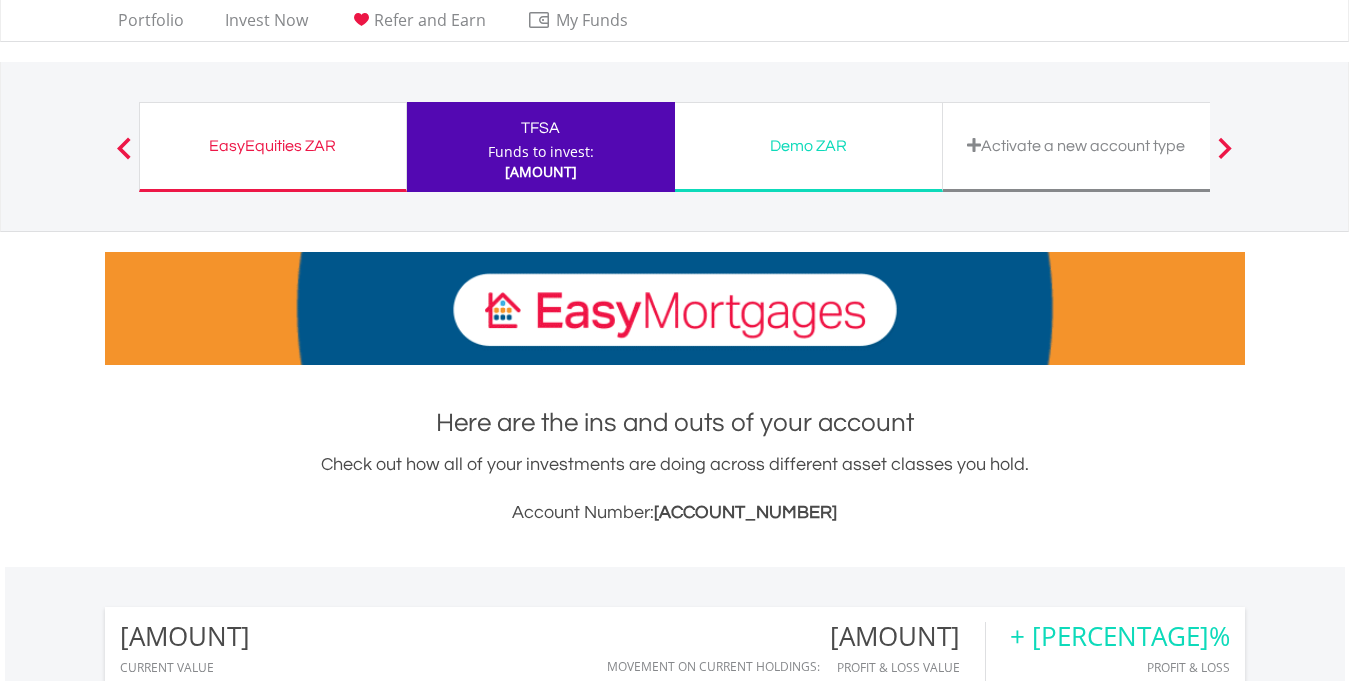 scroll, scrollTop: 0, scrollLeft: 0, axis: both 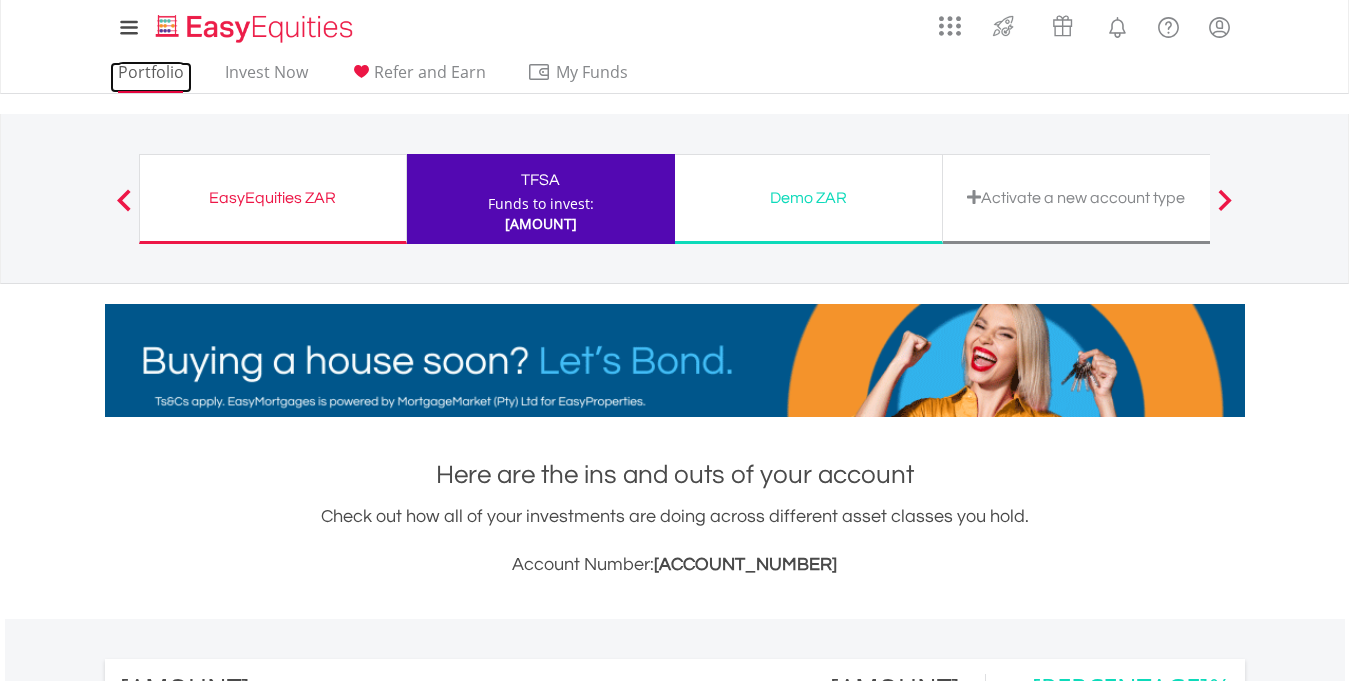 click on "Portfolio" at bounding box center [151, 77] 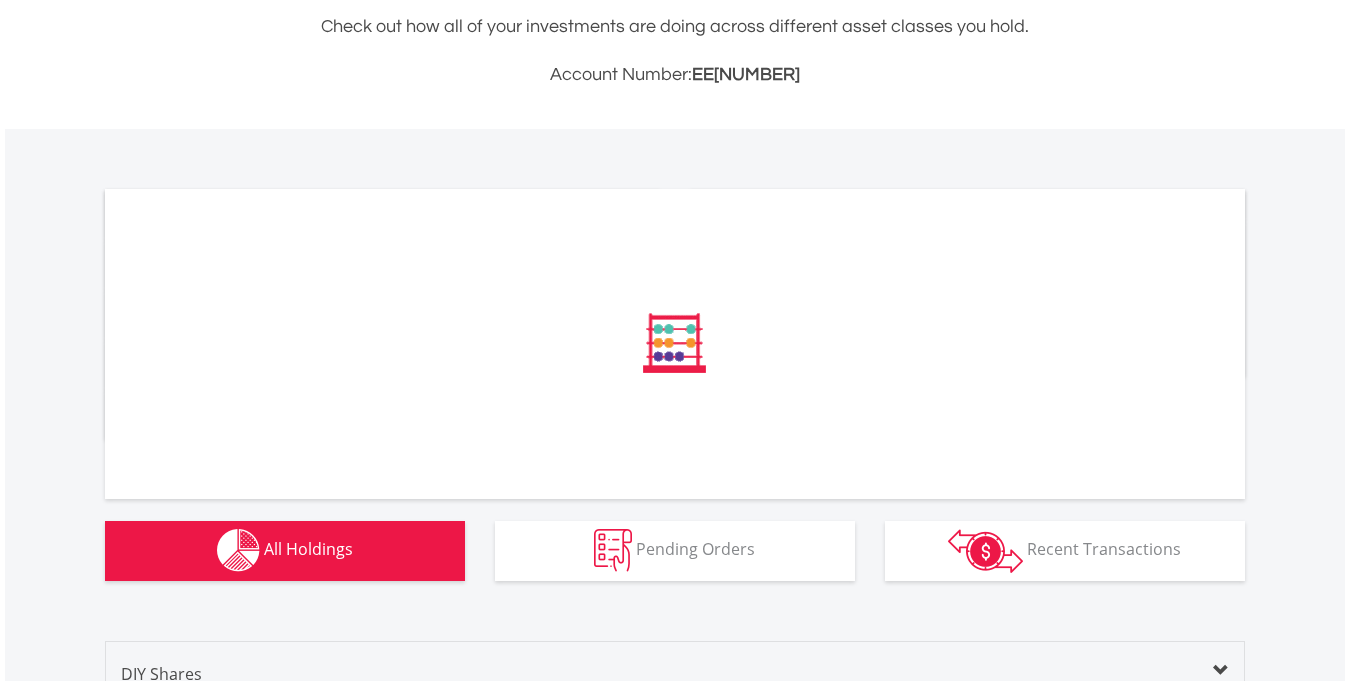 scroll, scrollTop: 490, scrollLeft: 0, axis: vertical 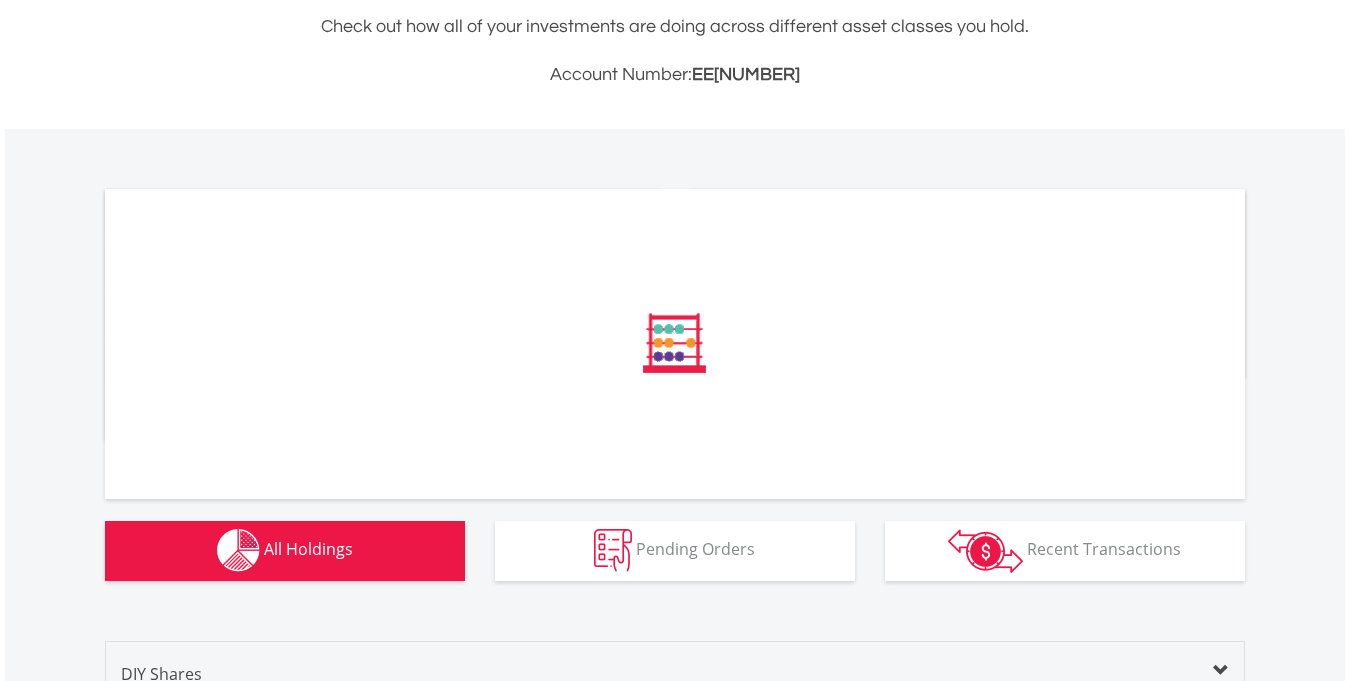type 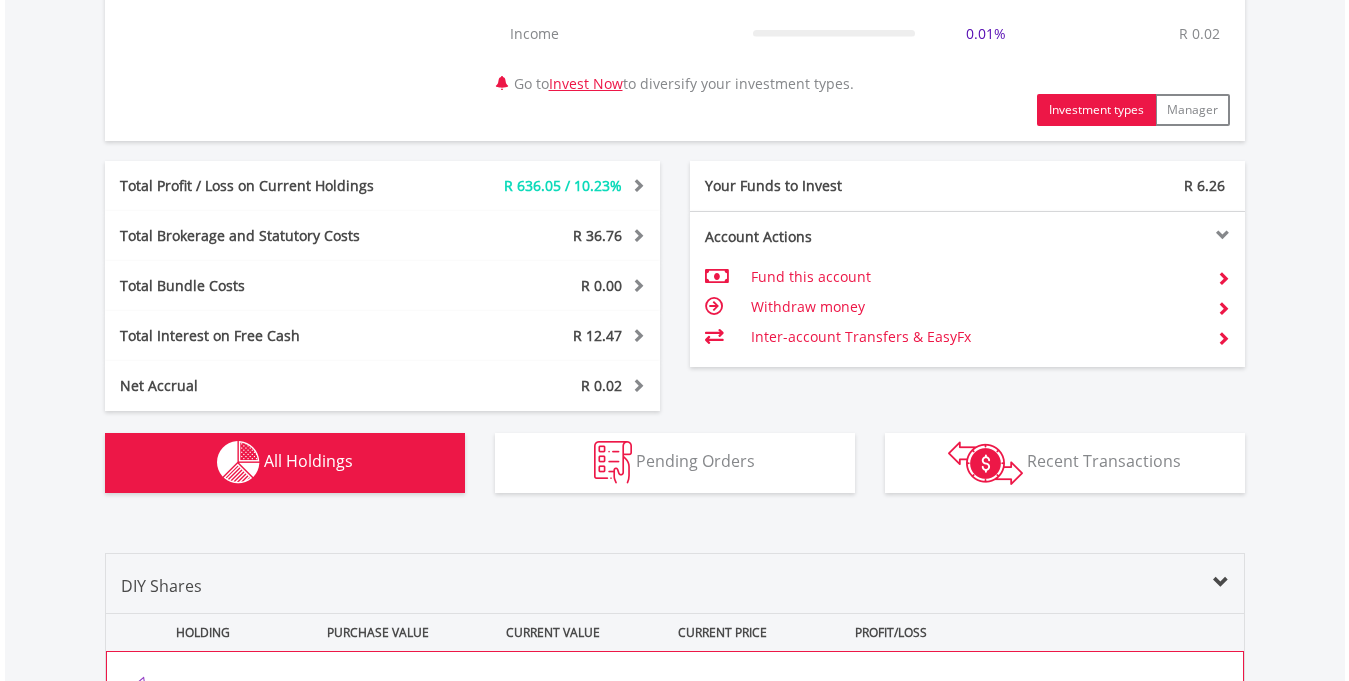 scroll, scrollTop: 1070, scrollLeft: 0, axis: vertical 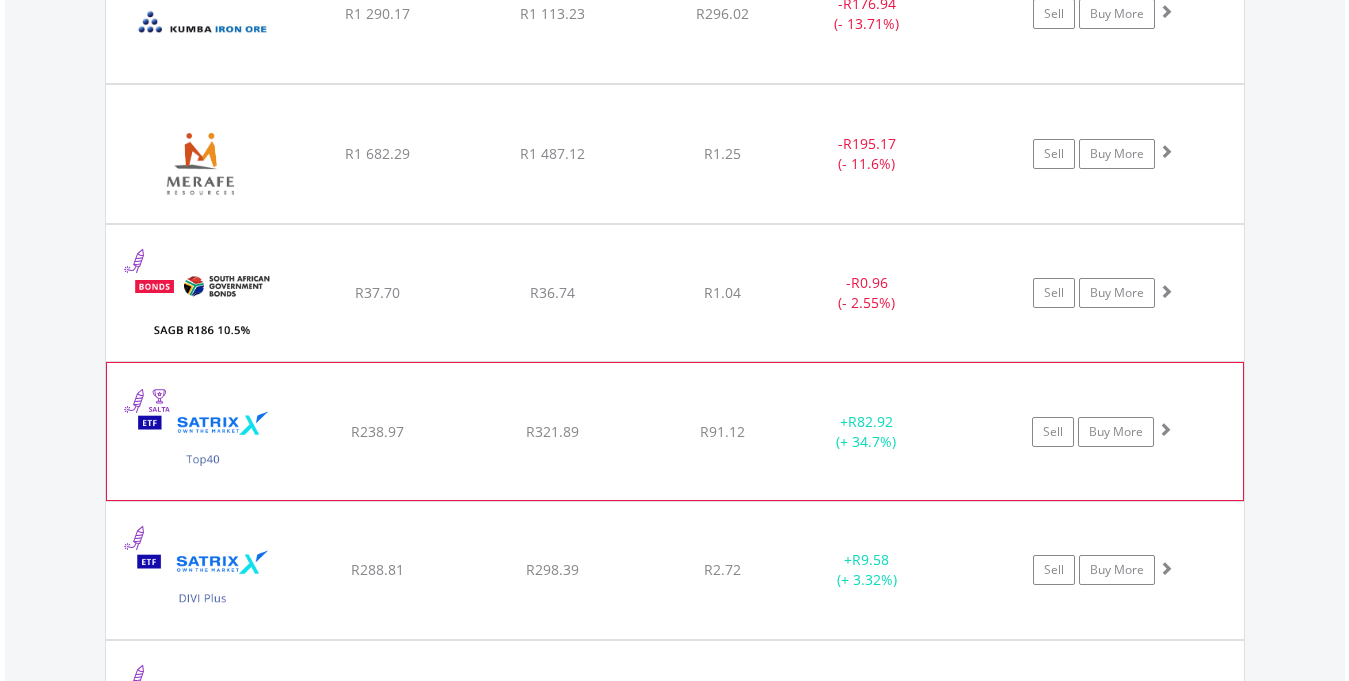 click on "Satrix 40 ETF
R238.97
R321.89
R91.12
+  R82.92 (+ 34.7%)
Sell
Buy More" at bounding box center [675, -133] 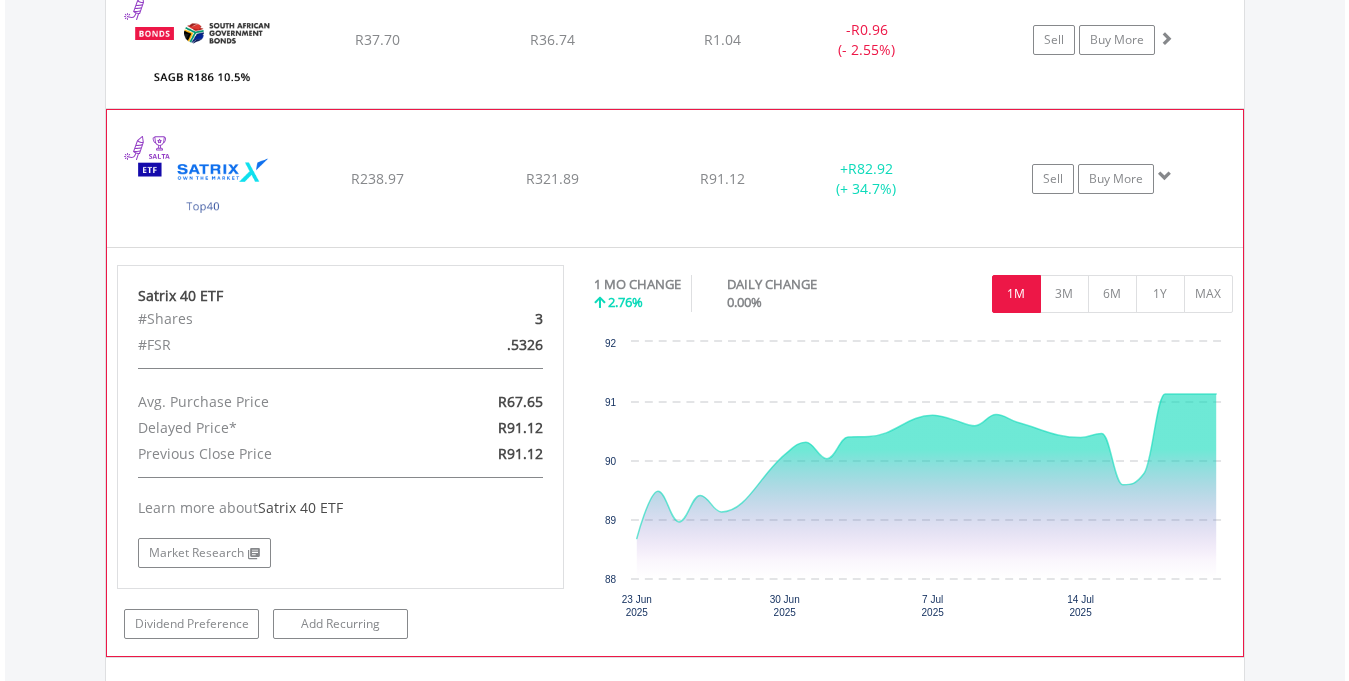 scroll, scrollTop: 2150, scrollLeft: 0, axis: vertical 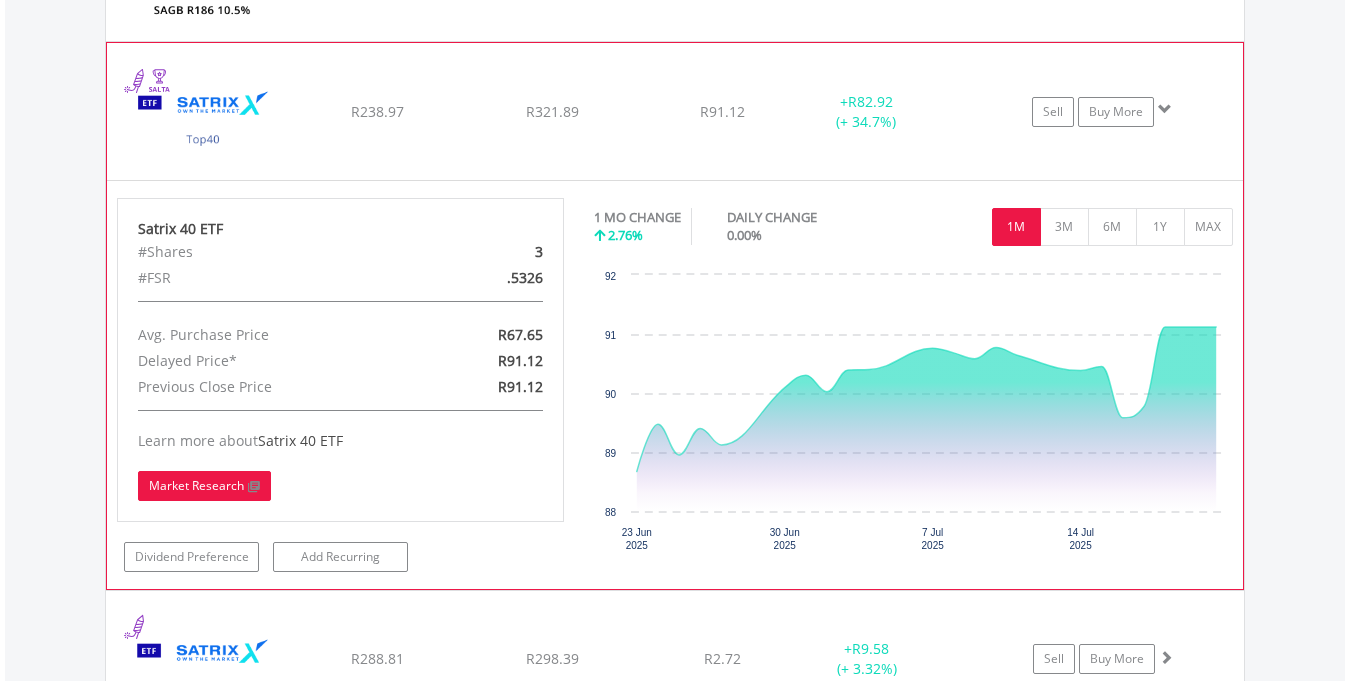 click on "Market Research" at bounding box center (204, 486) 